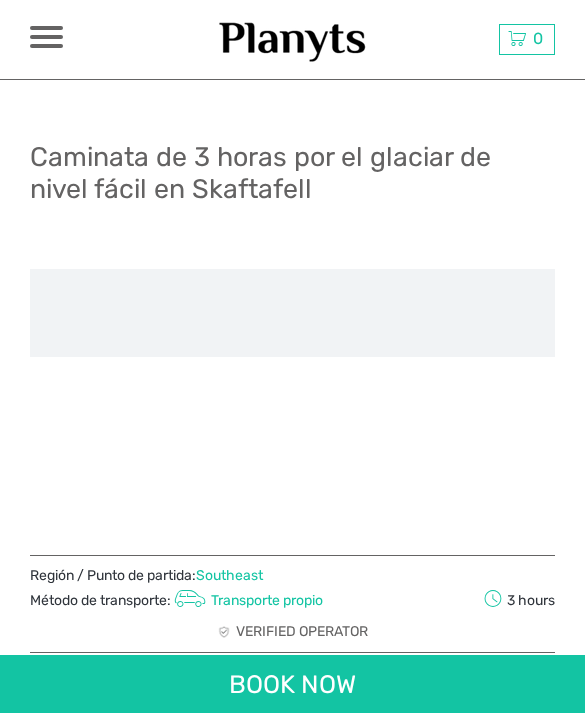 scroll, scrollTop: 0, scrollLeft: 0, axis: both 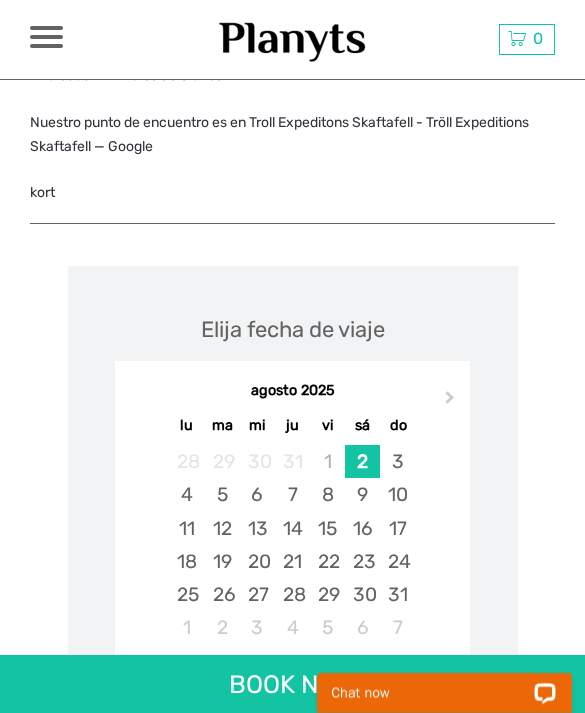 click on "22" at bounding box center [327, 561] 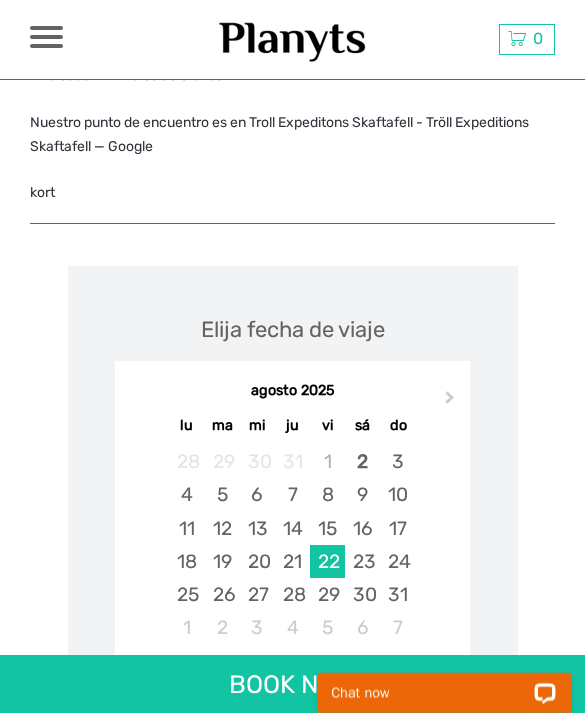 click on "Elija fecha de viaje Next Month agosto 2025 lu ma mi ju vi sá do 28 29 30 31 1 2 3 4 5 6 7 8 9 10 11 12 13 14 15 16 17 18 19 20 21 22 23 24 25 26 27 28 29 30 31 1 2 3 4 5 6 7 Loading..." at bounding box center [292, 547] 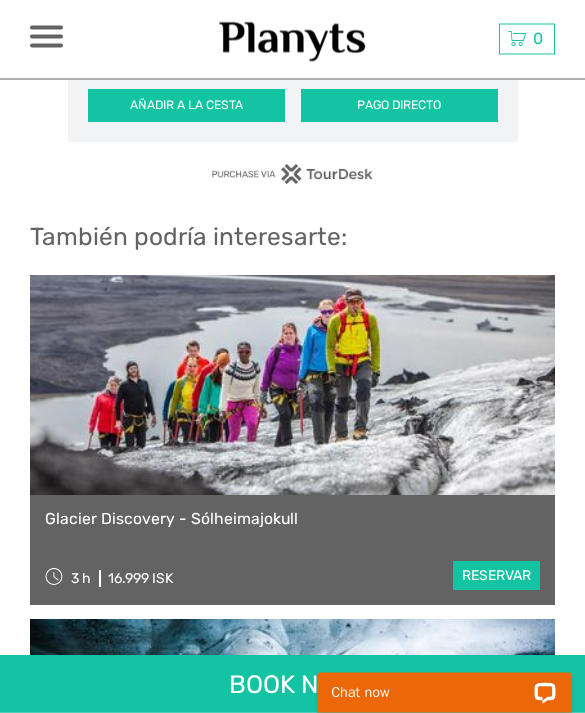 scroll, scrollTop: 3913, scrollLeft: 0, axis: vertical 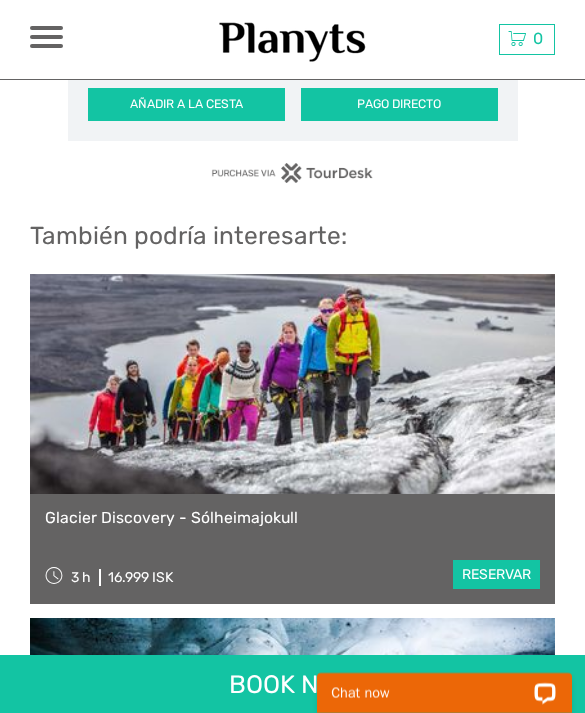 click on "ISK
ISK
€
$
£
ES
English
Español
Deutsch
Excursiones
Tours de varios días
Traslados
Alquiler de coches
Más
Comida & Bebida
Blog de Viaje
Volver a Agency
Comida & Bebida
Blog de Viaje
Volver a Agency
El mejor precio garantizado
El mejor precio garantizado
ISK
ISK
€
$
£
0" at bounding box center (292, -757) 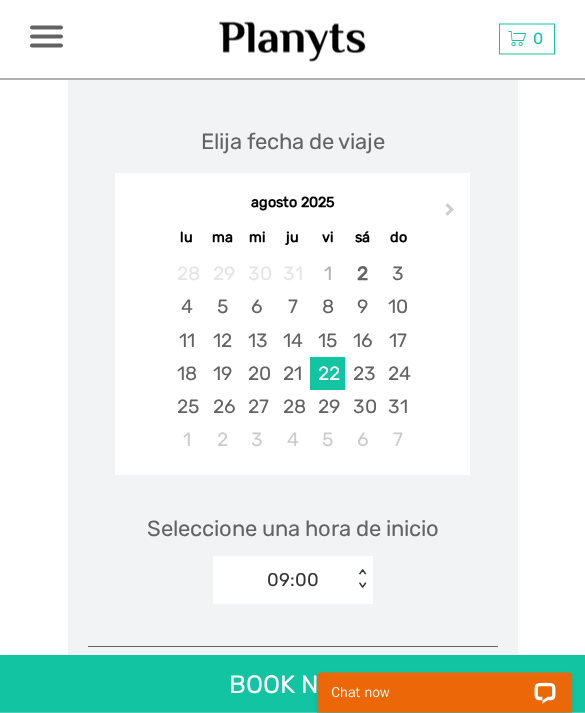 scroll, scrollTop: 2690, scrollLeft: 0, axis: vertical 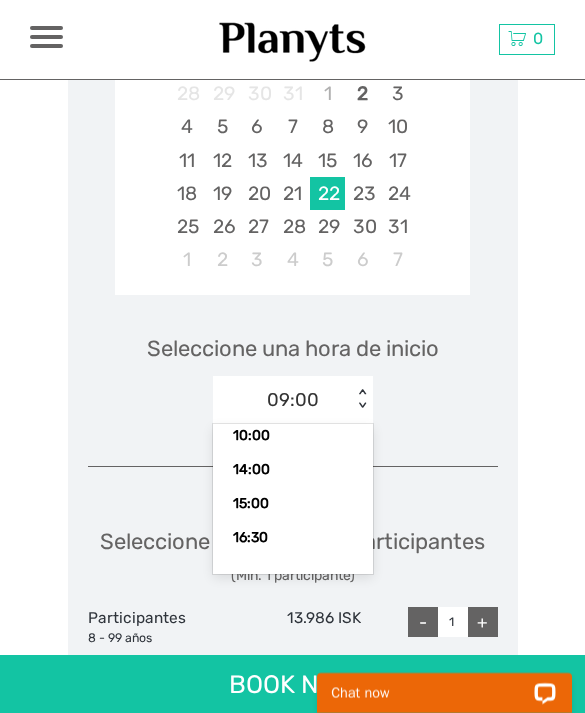 click on "Elija fecha de viaje Next Month agosto 2025 lu ma mi ju vi sá do 28 29 30 31 1 2 3 4 5 6 7 8 9 10 11 12 13 14 15 16 17 18 19 20 21 22 23 24 25 26 27 28 29 30 31 1 2 3 4 5 6 7 Seleccione una hora de inicio option 09:00 selected, 1 of 6. 6 results available. Use Up and Down to choose options, press Enter to select the currently focused option, press Escape to exit the menu, press Tab to select the option and exit the menu. 09:00 < > 09:00 09:30 10:00 14:00 15:00 16:30 Seleccione el número de participantes (Min. 1 participante) Participantes  8 - 99 años 13.986 ISK - 1 + Hiking Boots Rental  (Participants ) 1.486 ISK Choose < > Waterproof Pants Rental  (Participants ) 1.486 ISK Choose < > Waterproof Jacket Rental  (Participants ) 1.486 ISK Choose < > Hat & Gloves Combo with Logo 2.600 ISK Choose < > Summer Cap with Logo 1.238 ISK Choose < > National Park Fee  (Participants )  (included) 310 ISK Total :  14.296 ISK El mejor precio garantizado AÑADIR A LA CESTA PAGO DIRECTO" at bounding box center [292, 561] 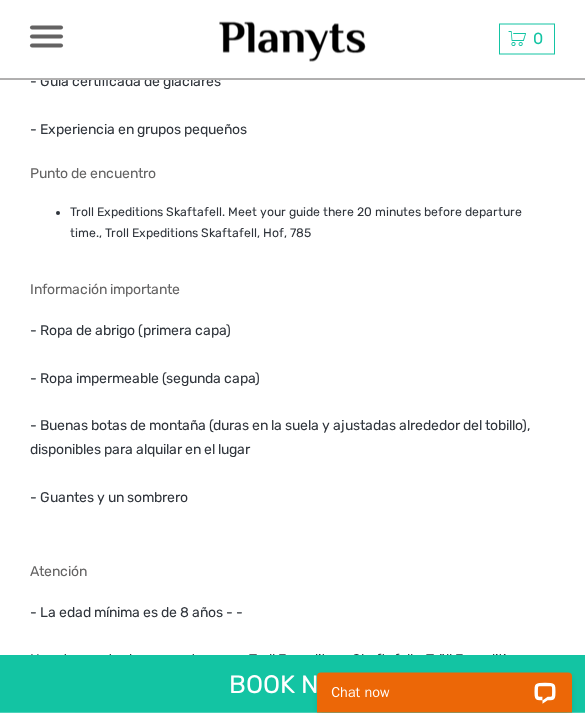 scroll, scrollTop: 1966, scrollLeft: 0, axis: vertical 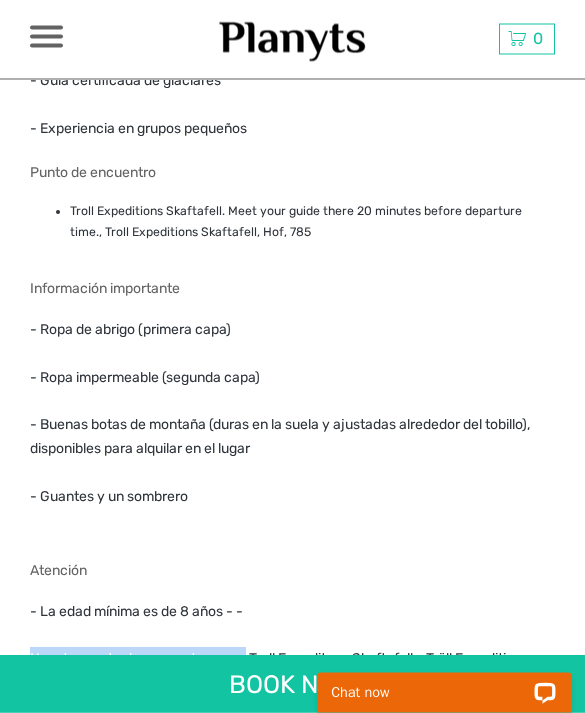 click on "Nuestro punto de encuentro es en Troll Expeditons Skaftafell - Tröll Expeditions Skaftafell — Google" at bounding box center (292, 672) 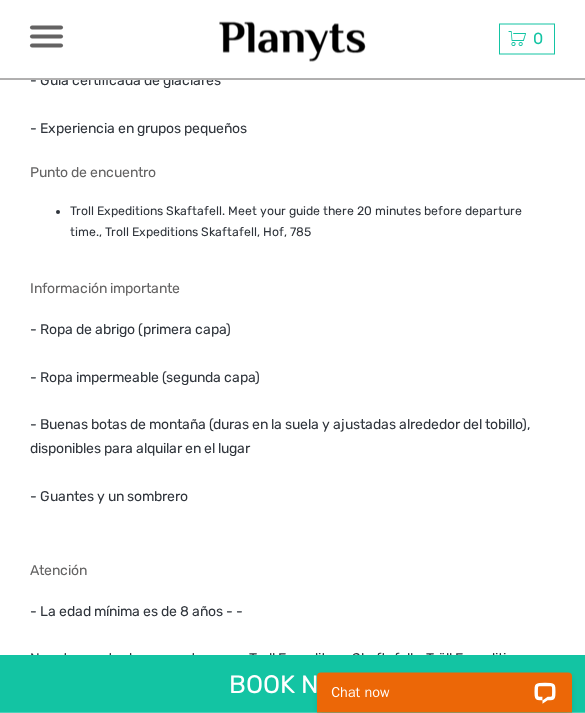click on "Nuestro punto de encuentro es en Troll Expeditons Skaftafell - Tröll Expeditions Skaftafell — Google" at bounding box center [292, 672] 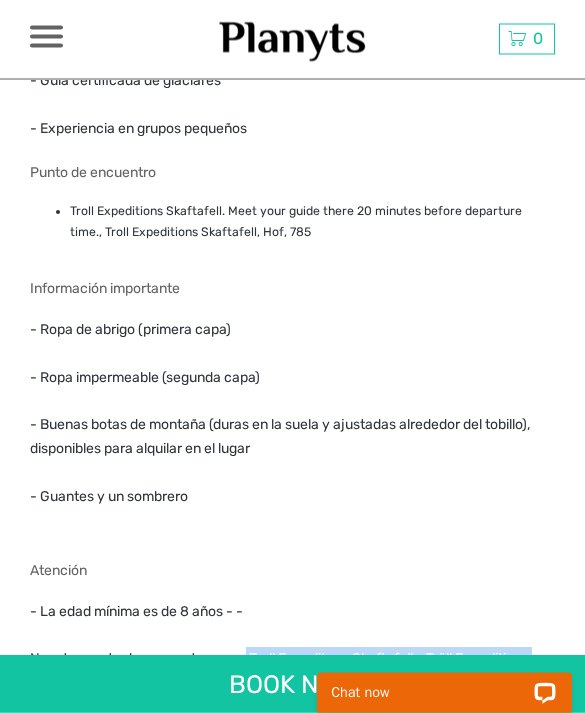 copy on "Troll Expeditons Skaftafell - Tröll Expeditions Skaftafell" 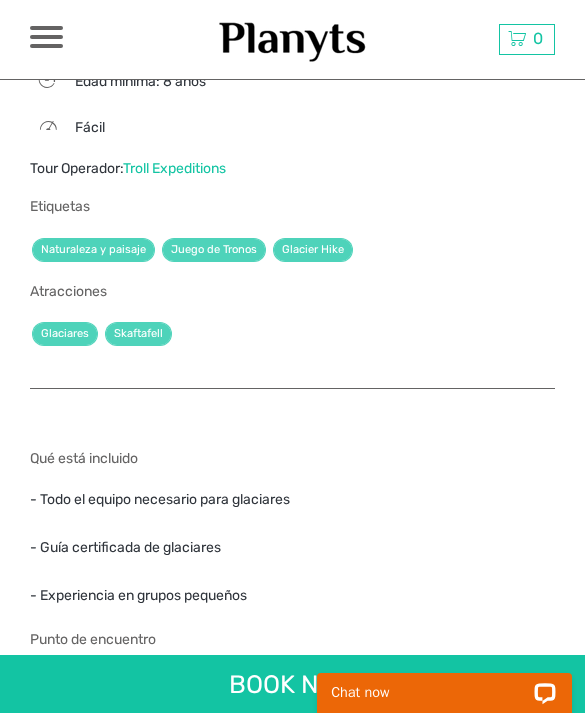 scroll, scrollTop: 1492, scrollLeft: 0, axis: vertical 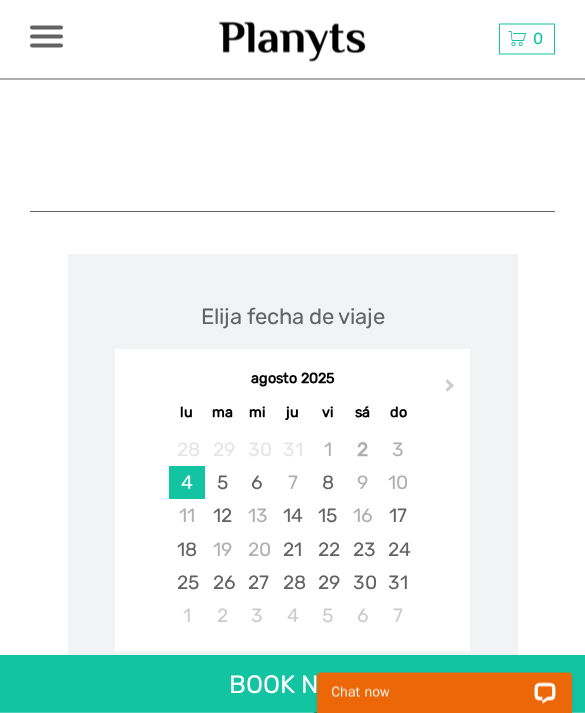 click on "22" at bounding box center [327, 550] 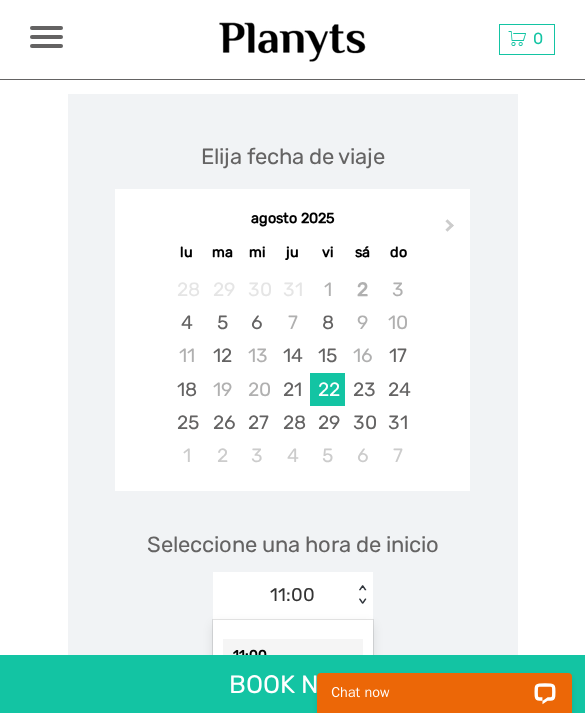 scroll, scrollTop: 1776, scrollLeft: 0, axis: vertical 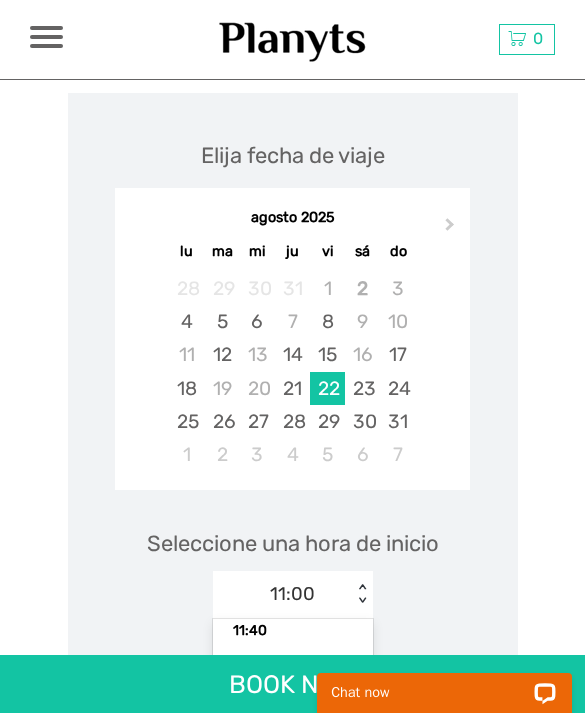 click on "Seleccione una hora de inicio option 11:00 selected, 1 of 5. 5 results available. Use Up and Down to choose options, press Enter to select the currently focused option, press Escape to exit the menu, press Tab to select the option and exit the menu. 11:00 < > 11:00 11:40 13:10 15:10 15:50" at bounding box center [293, 565] 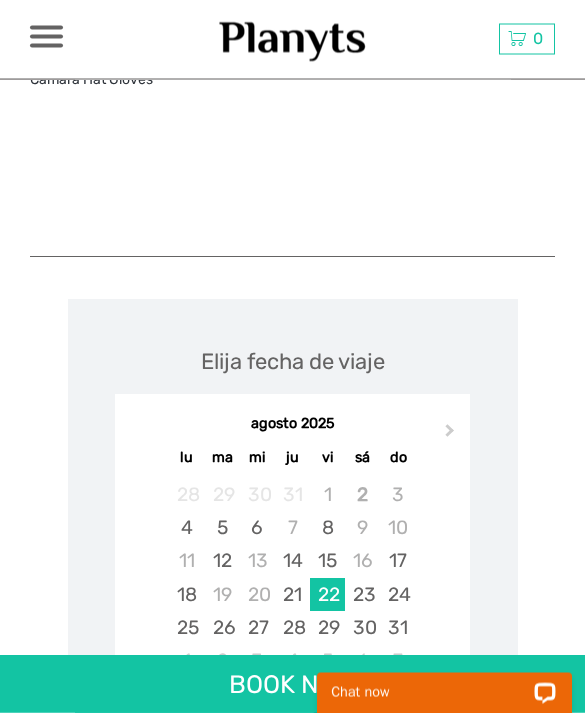 scroll, scrollTop: 1562, scrollLeft: 0, axis: vertical 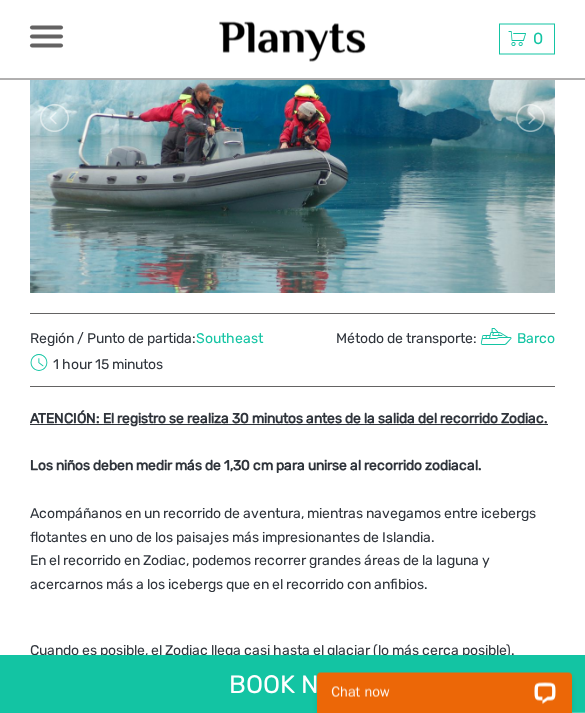 click on "Southeast" at bounding box center [229, 339] 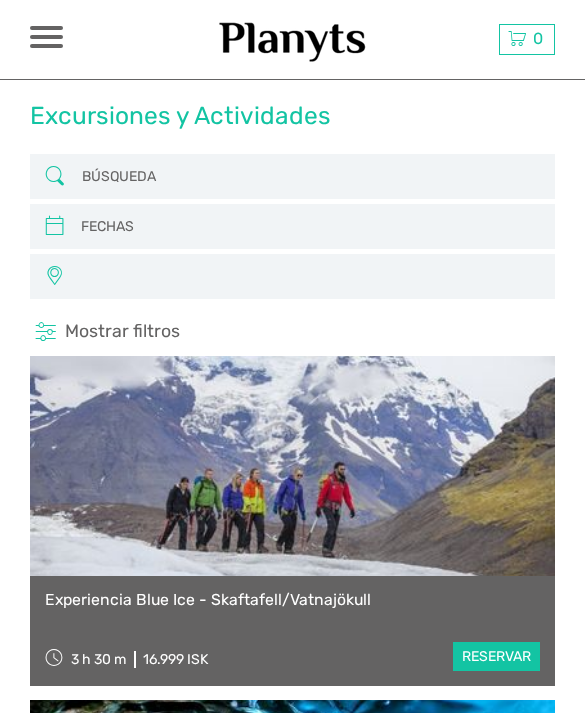scroll, scrollTop: 0, scrollLeft: 0, axis: both 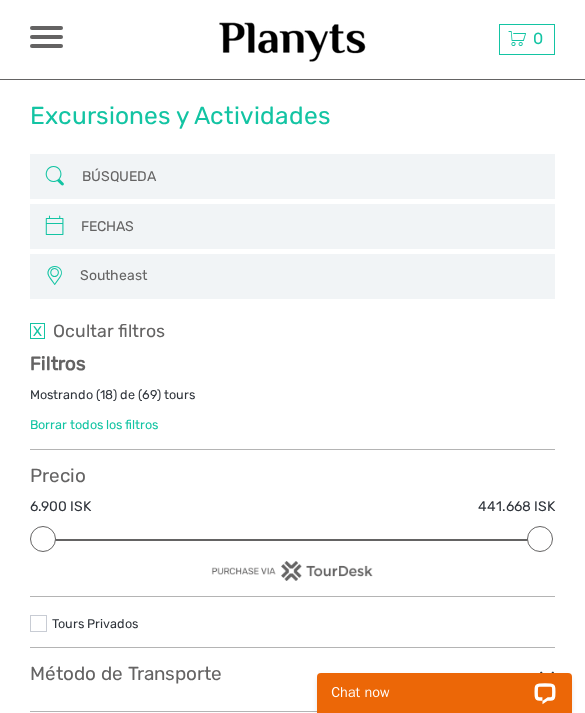 click on "Southeast" at bounding box center [308, 276] 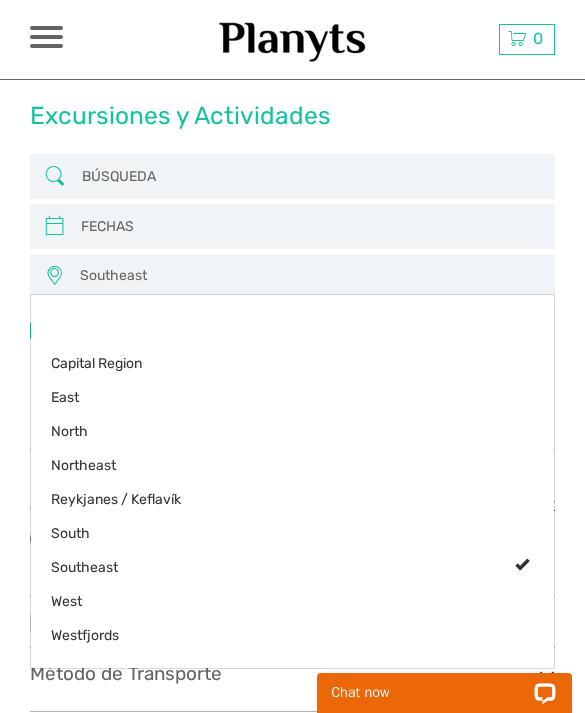click at bounding box center [292, 356] 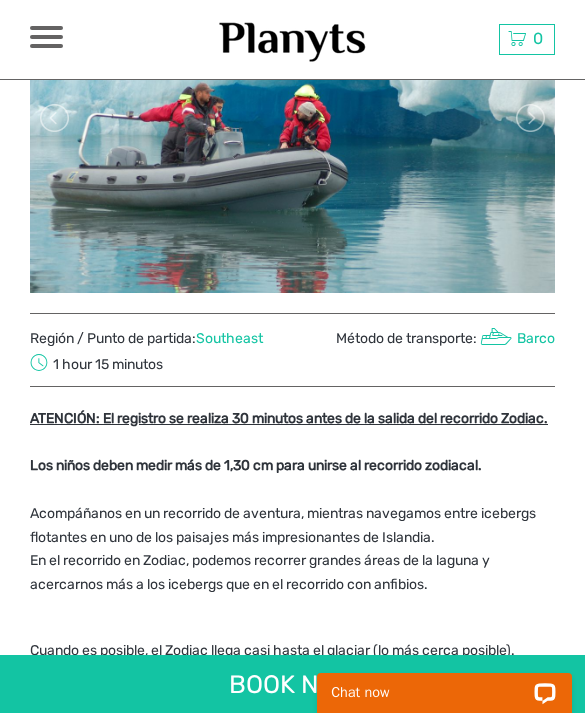 scroll, scrollTop: 0, scrollLeft: 0, axis: both 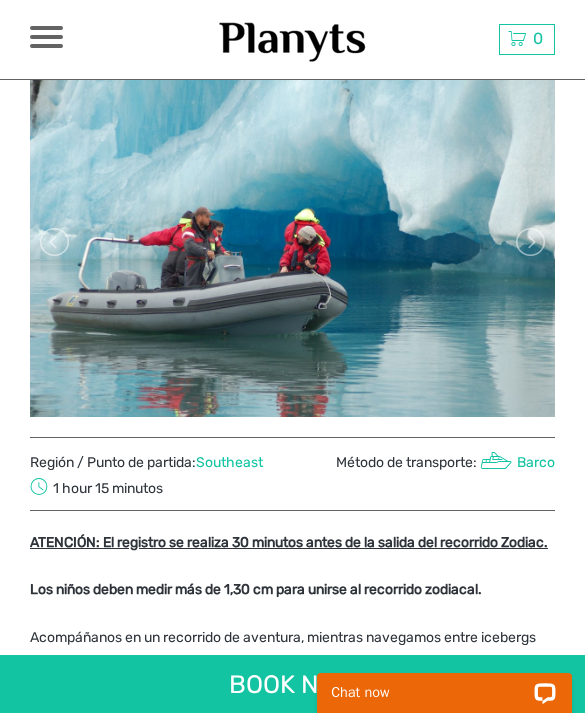 click at bounding box center [292, 242] 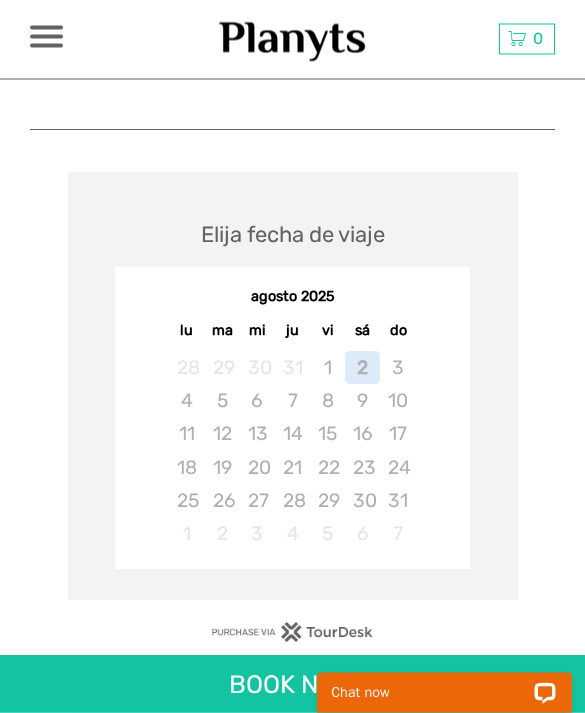 scroll, scrollTop: 1689, scrollLeft: 0, axis: vertical 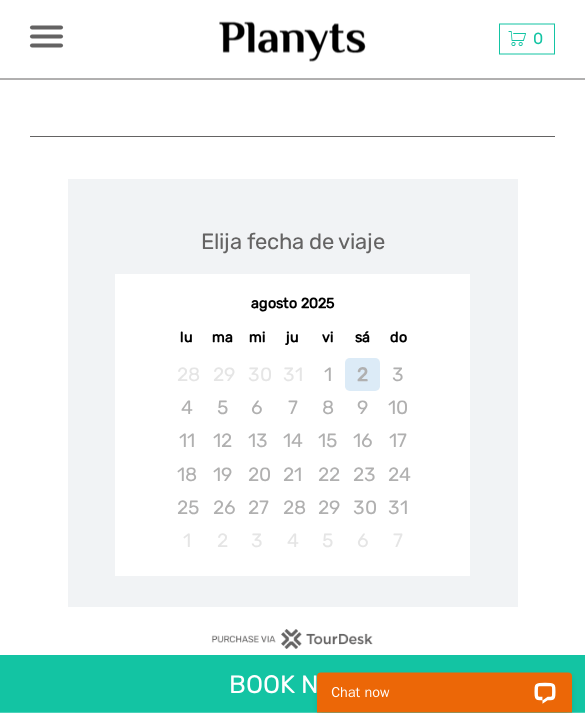 click on "16" at bounding box center [362, 441] 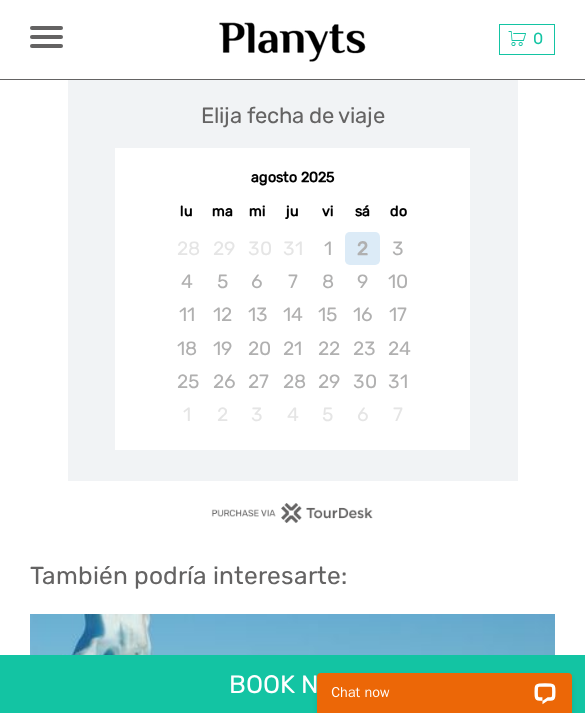 scroll, scrollTop: 1813, scrollLeft: 0, axis: vertical 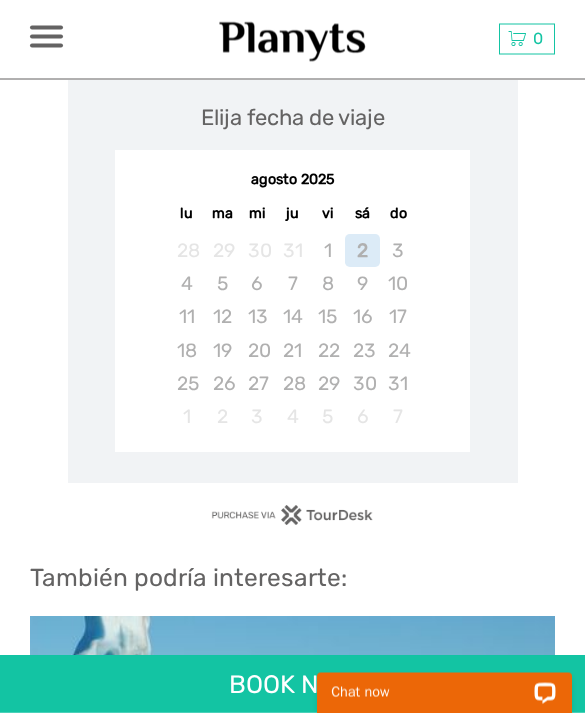 click on "agosto 2025" at bounding box center [292, 181] 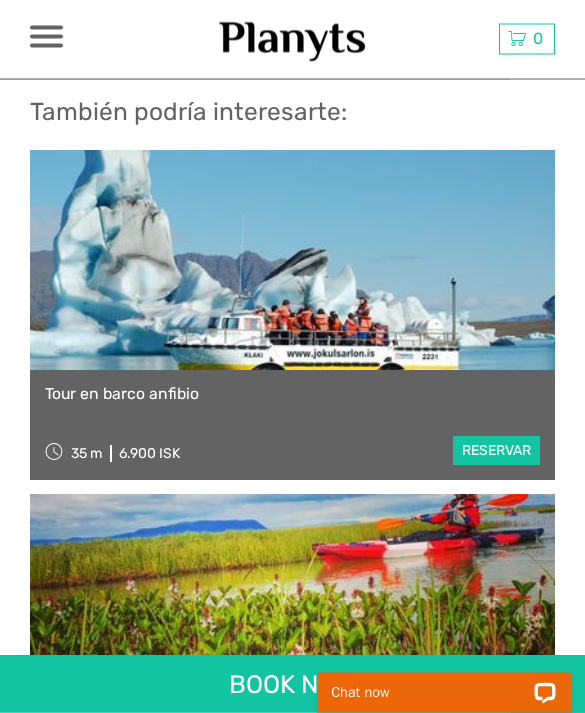 scroll, scrollTop: 2245, scrollLeft: 0, axis: vertical 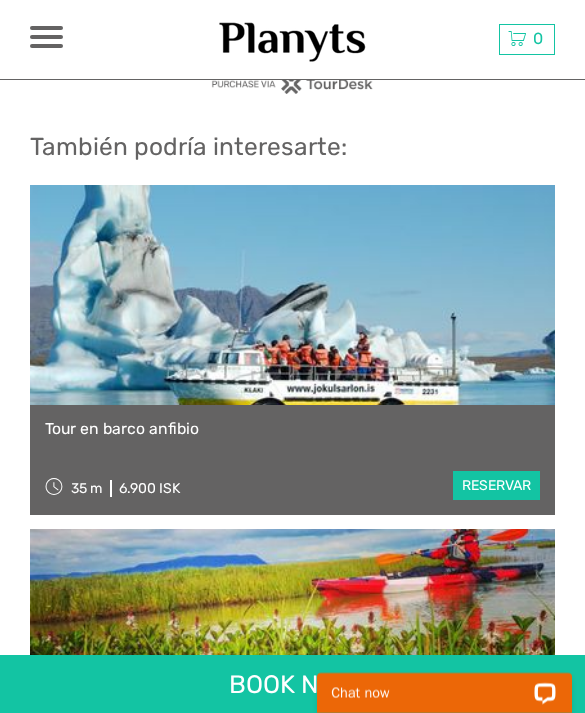 click on "reservar" at bounding box center [496, 485] 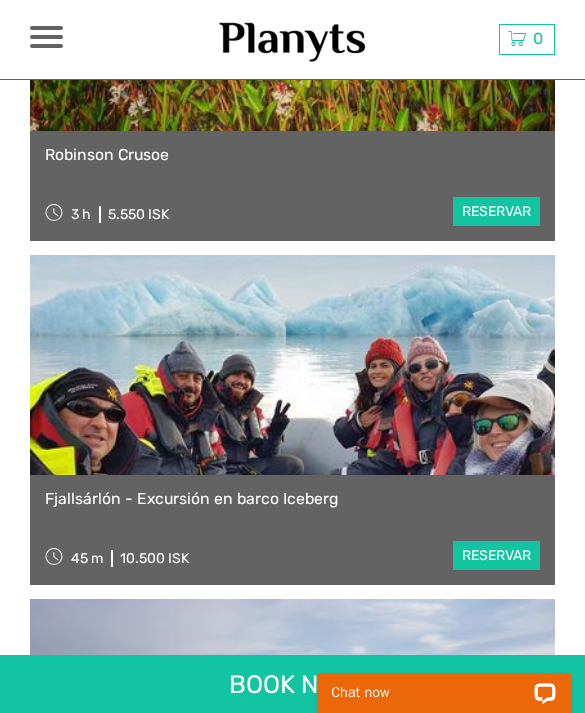scroll, scrollTop: 2860, scrollLeft: 0, axis: vertical 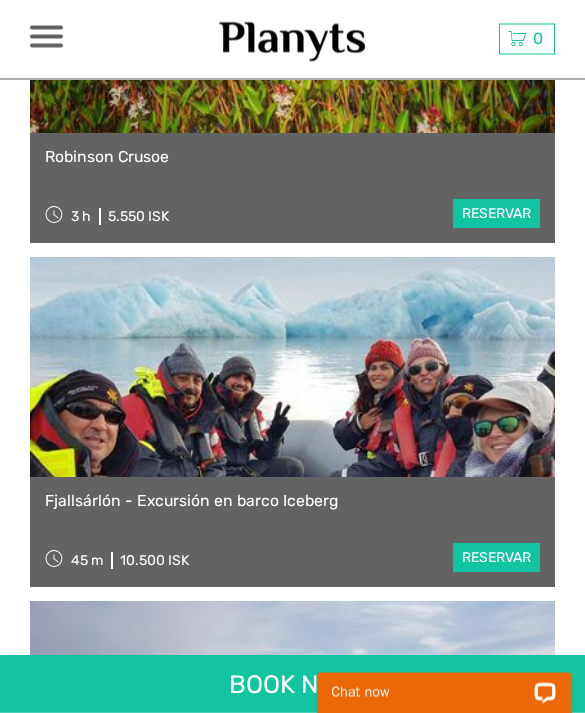 click on "reservar" at bounding box center [496, 558] 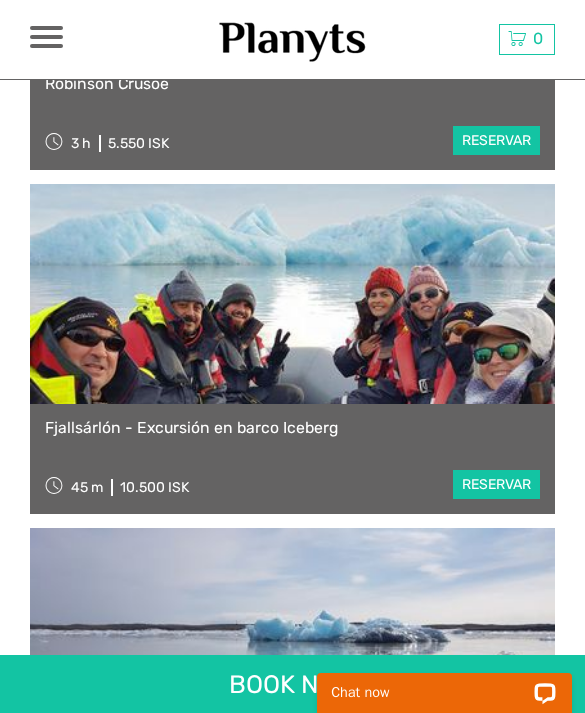 scroll, scrollTop: 2933, scrollLeft: 0, axis: vertical 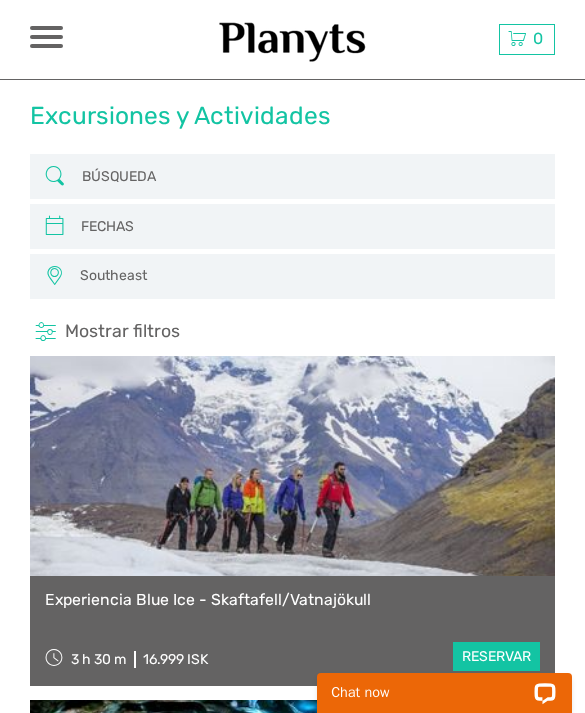 click at bounding box center (292, 466) 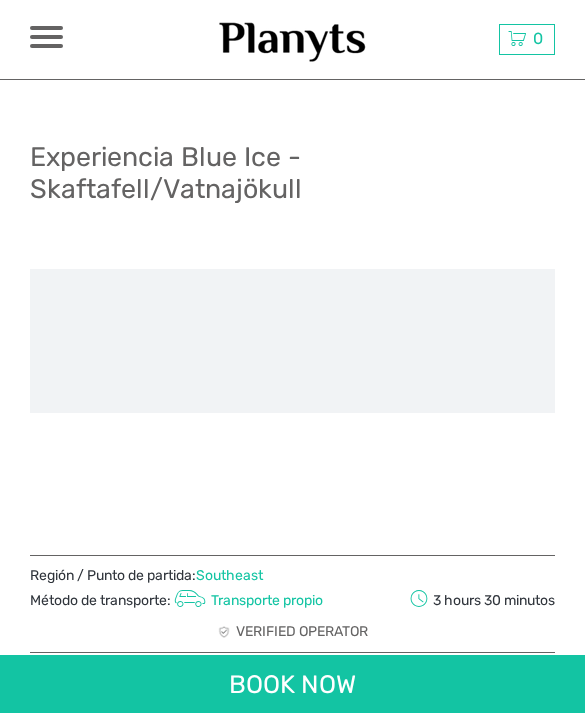 scroll, scrollTop: 0, scrollLeft: 0, axis: both 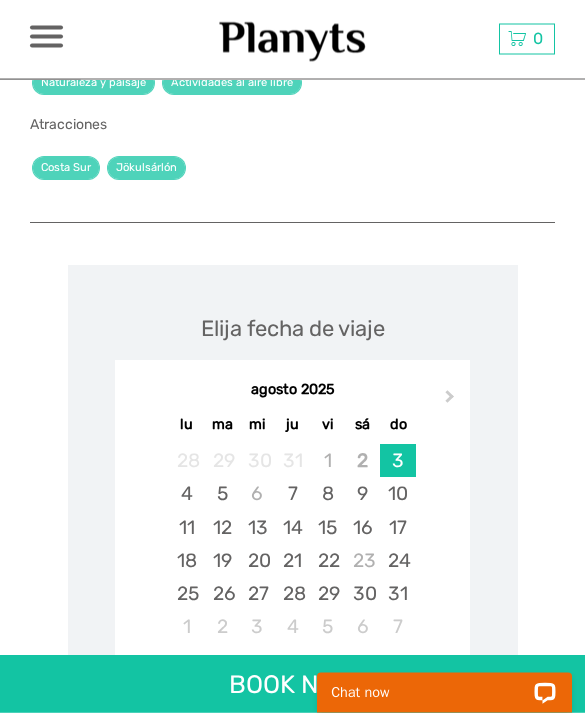 click on "22" at bounding box center [327, 561] 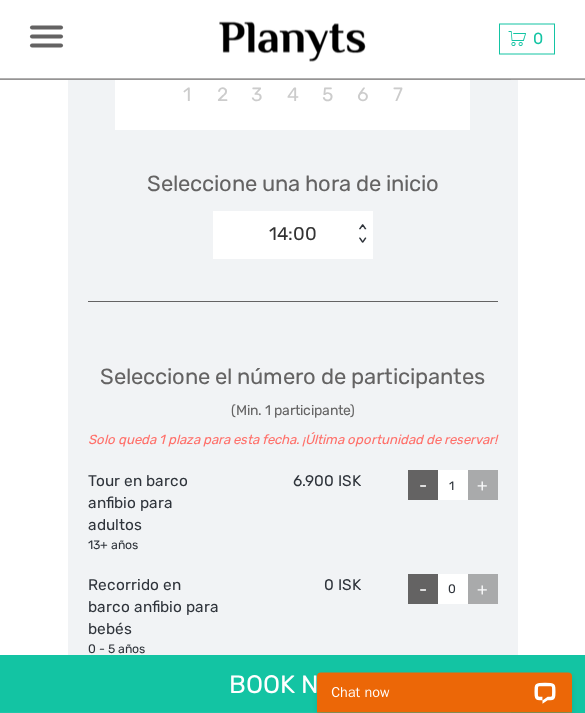 scroll, scrollTop: 1686, scrollLeft: 0, axis: vertical 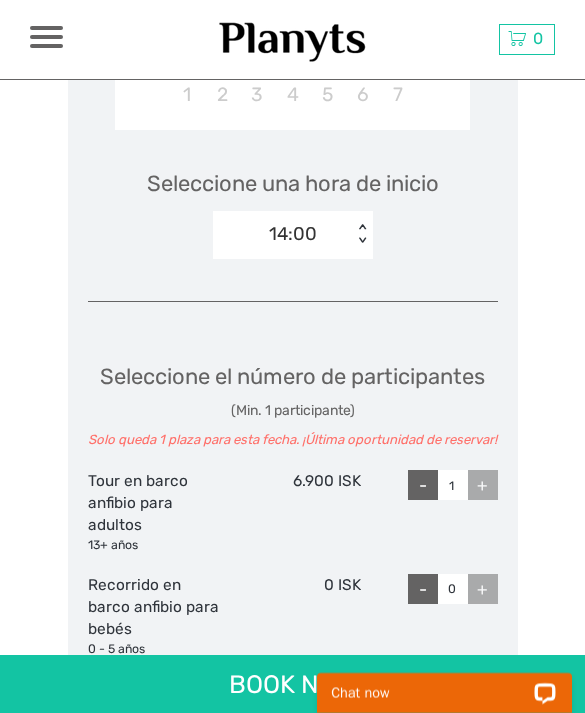 click on "+" at bounding box center (483, 485) 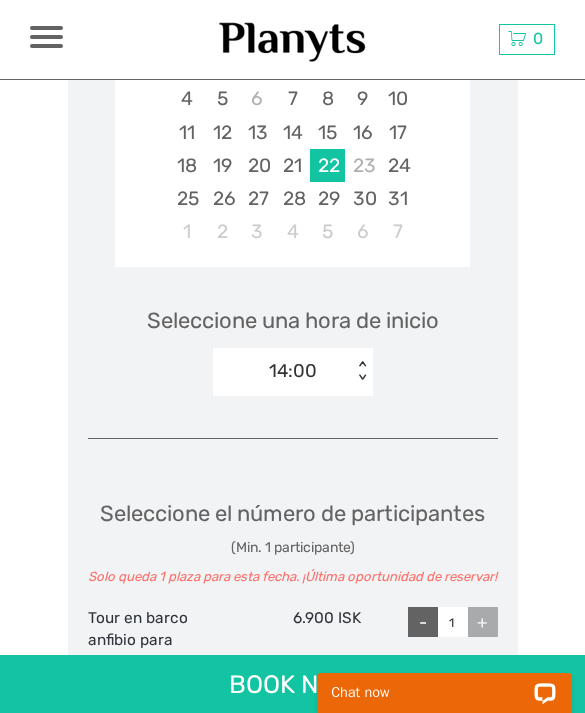 scroll, scrollTop: 1548, scrollLeft: 0, axis: vertical 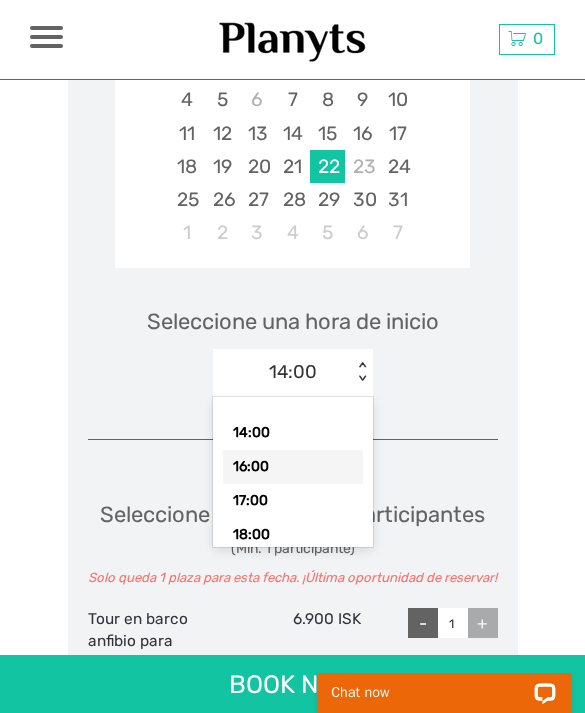 click on "16:00" at bounding box center [293, 467] 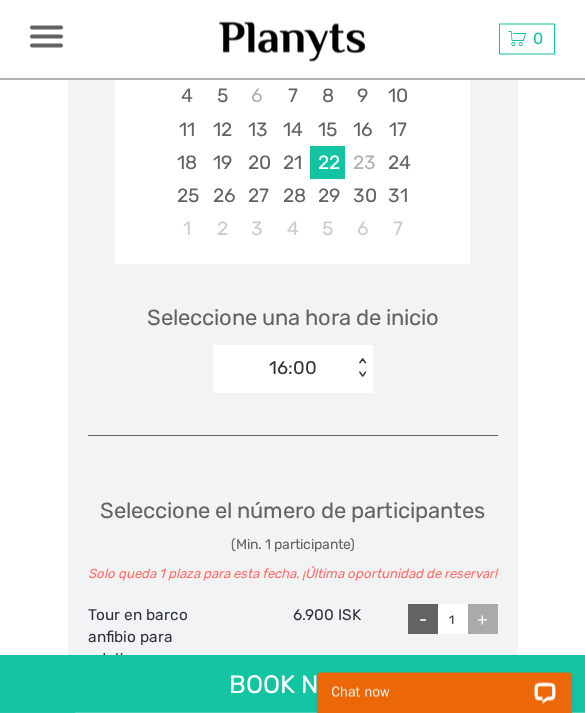 scroll, scrollTop: 1554, scrollLeft: 0, axis: vertical 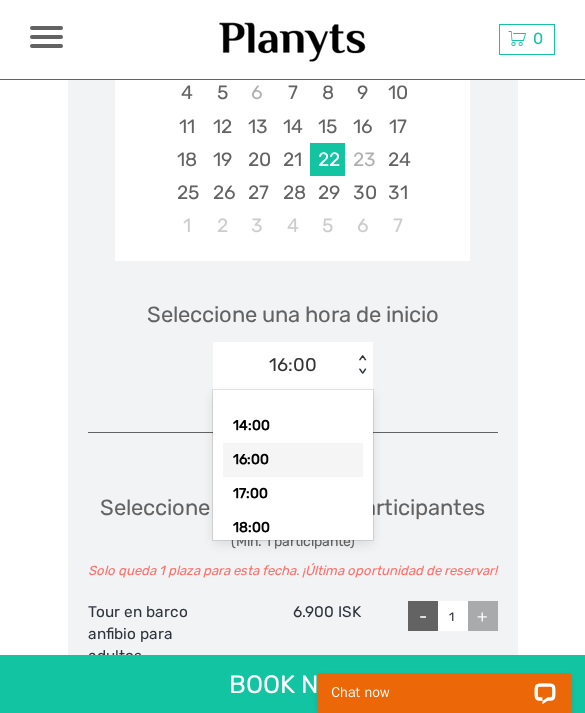 click on "17:00" at bounding box center (293, 494) 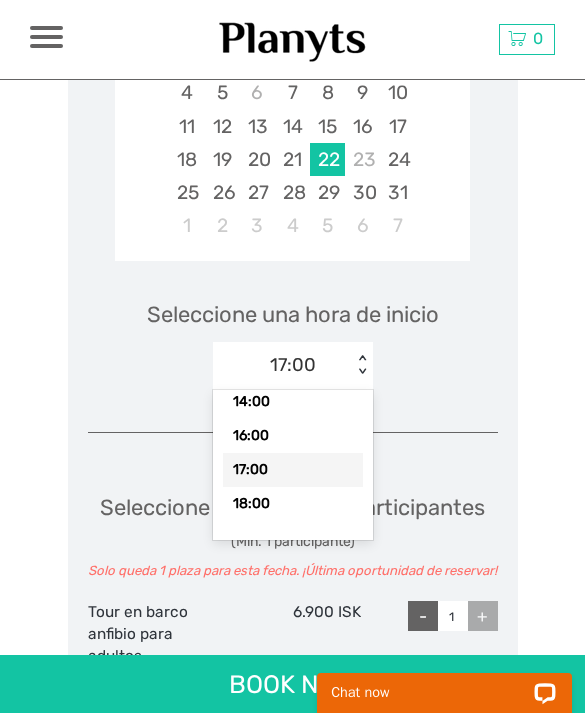 scroll, scrollTop: 24, scrollLeft: 0, axis: vertical 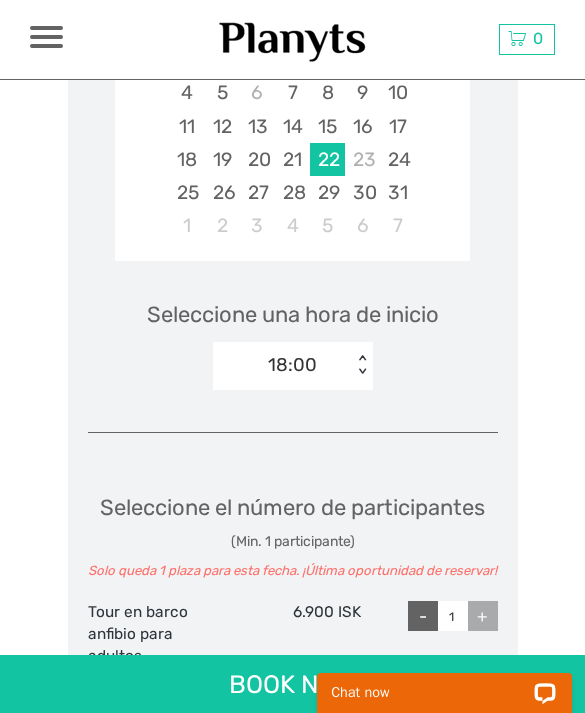 click on "+" at bounding box center (483, 616) 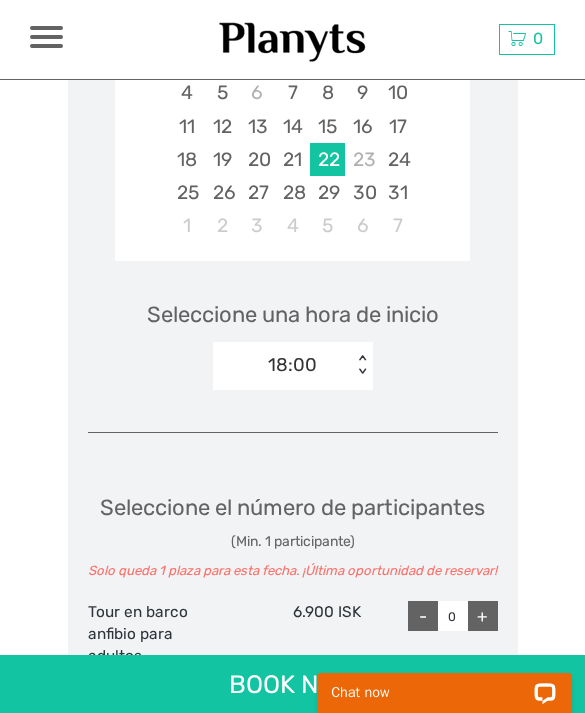 click on "-" at bounding box center [423, 616] 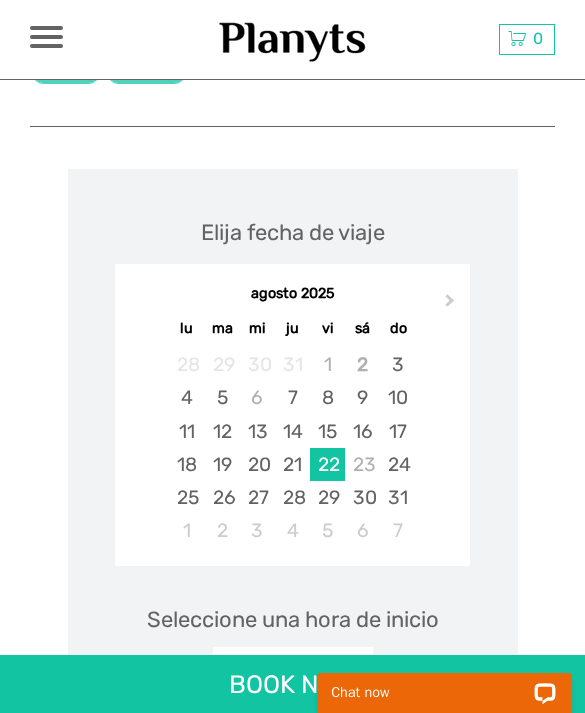 scroll, scrollTop: 1248, scrollLeft: 0, axis: vertical 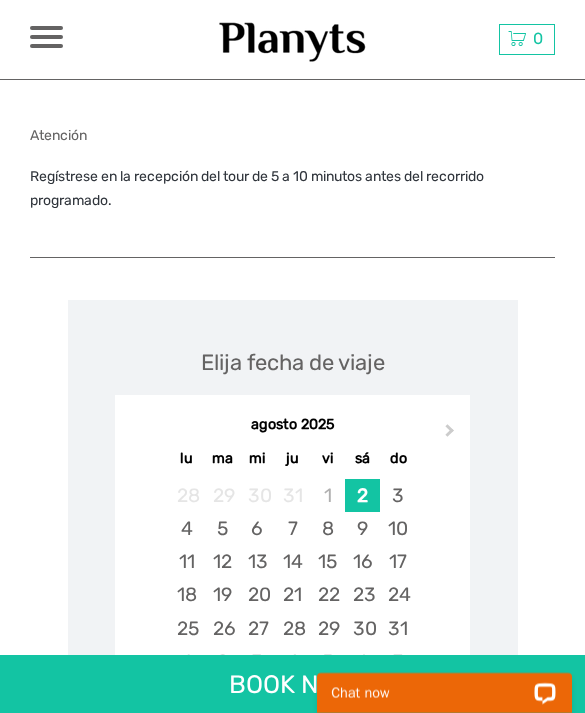 click on "22" at bounding box center [327, 594] 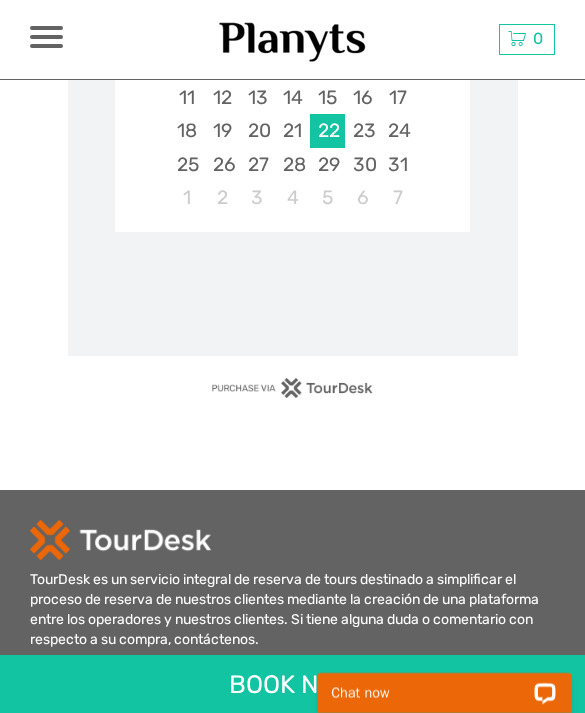 scroll, scrollTop: 2452, scrollLeft: 0, axis: vertical 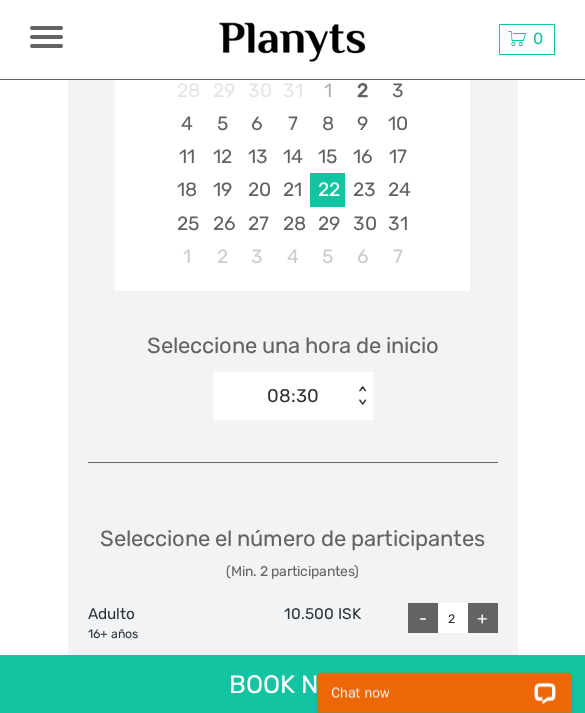 click on "+" at bounding box center [483, 618] 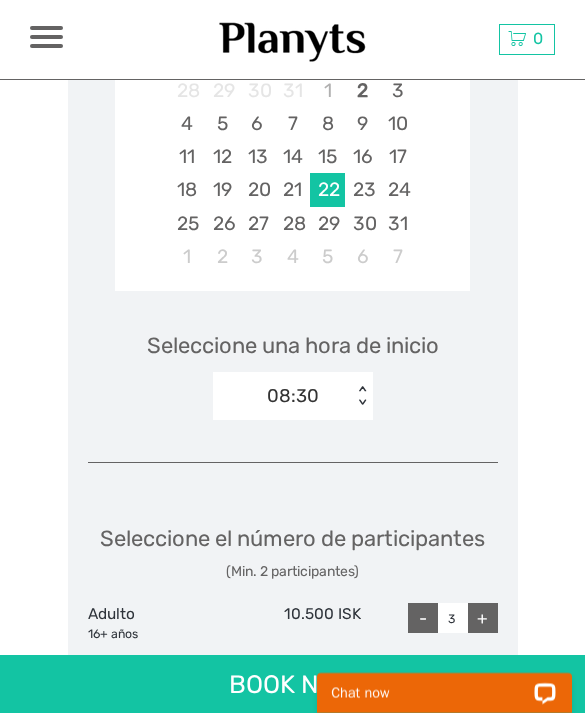 click on "+" at bounding box center (483, 618) 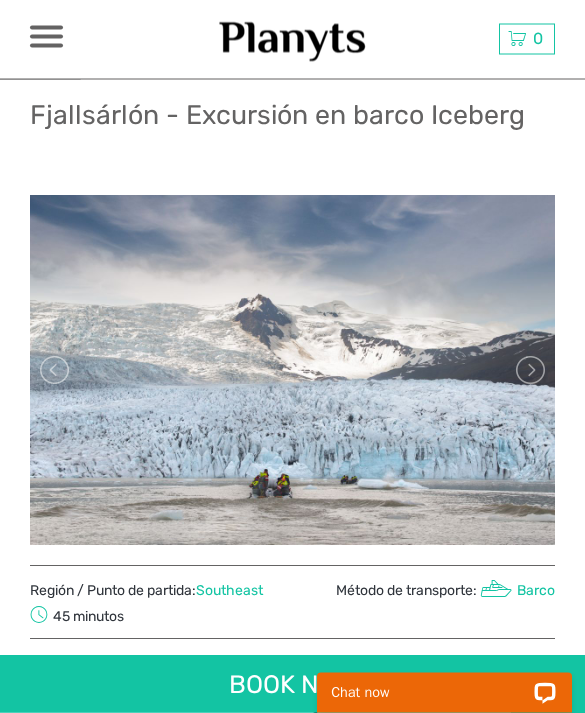 scroll, scrollTop: 42, scrollLeft: 0, axis: vertical 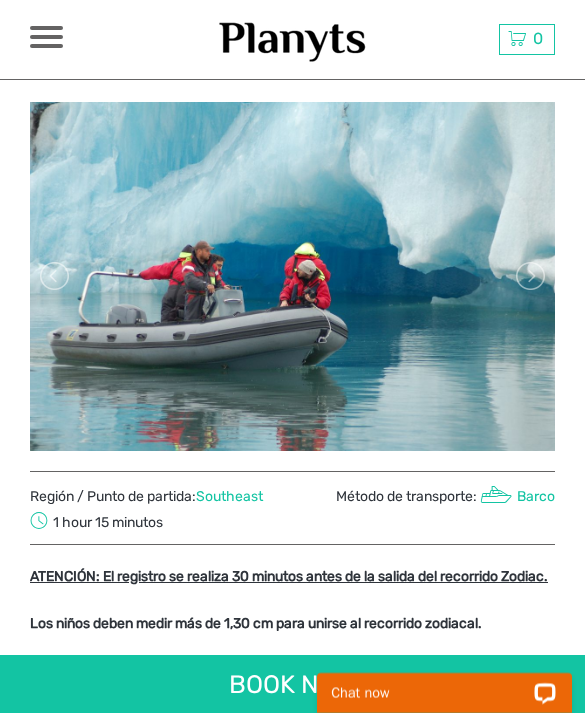 click on "Southeast" at bounding box center (229, 496) 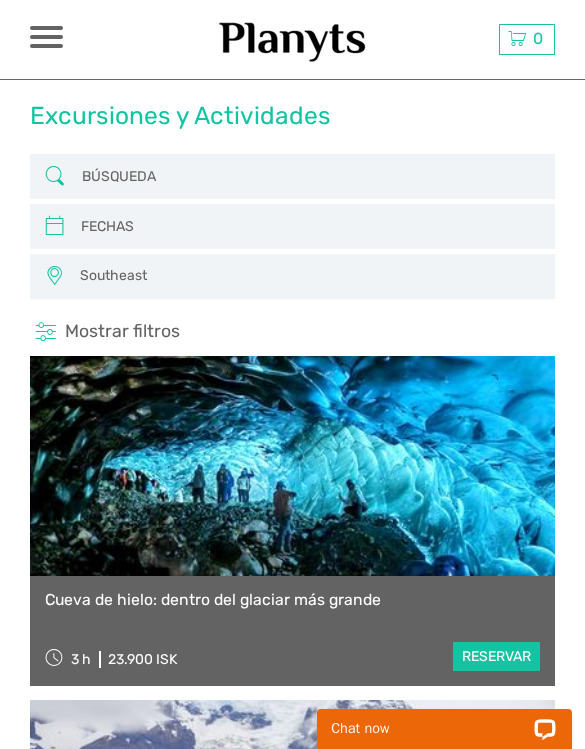 scroll, scrollTop: 0, scrollLeft: 0, axis: both 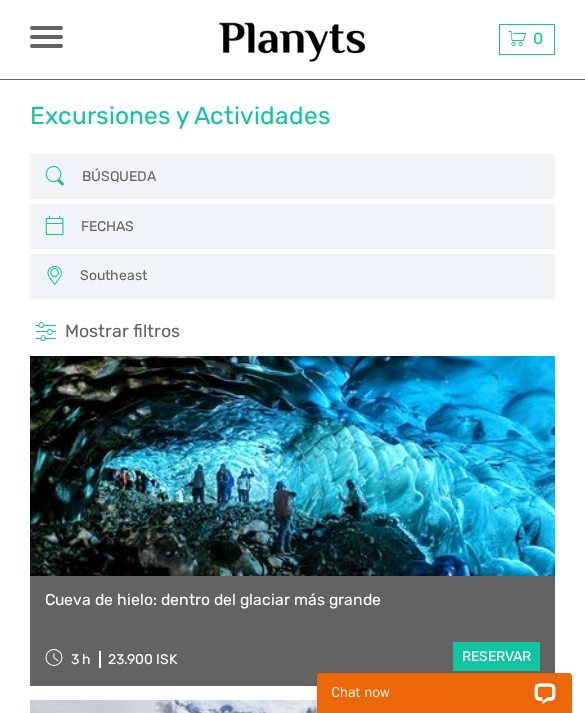 click at bounding box center [53, 276] 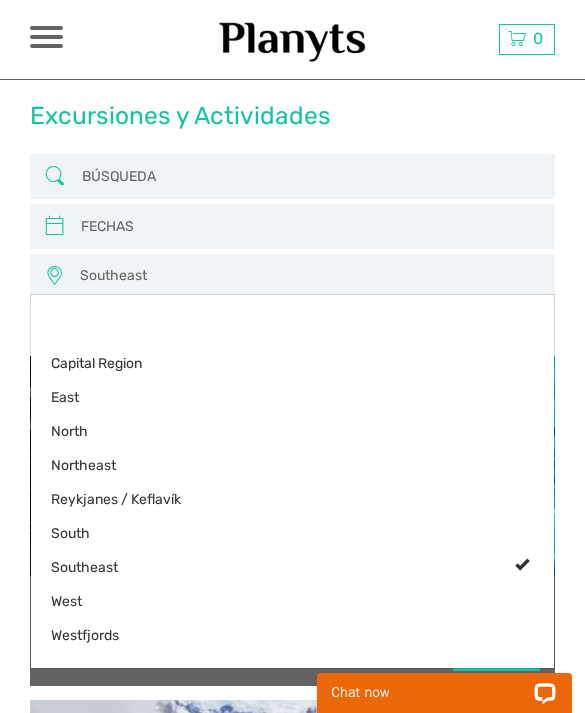 click at bounding box center [292, 356] 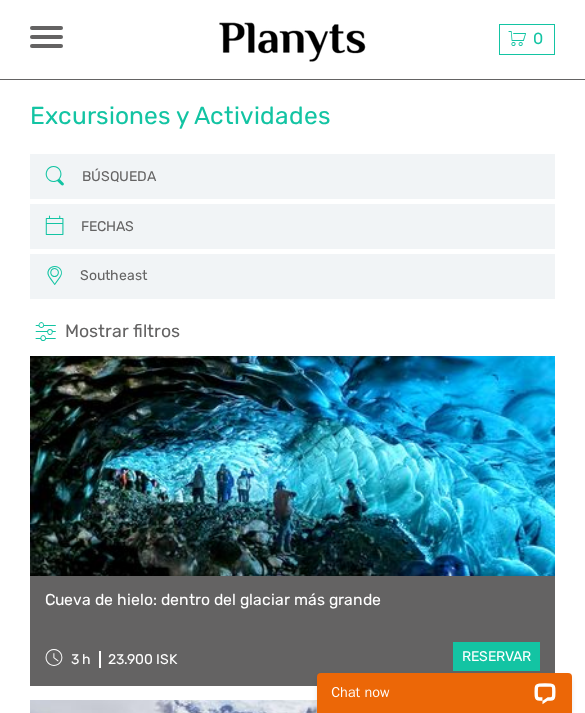 click on "Southeast" at bounding box center (308, 276) 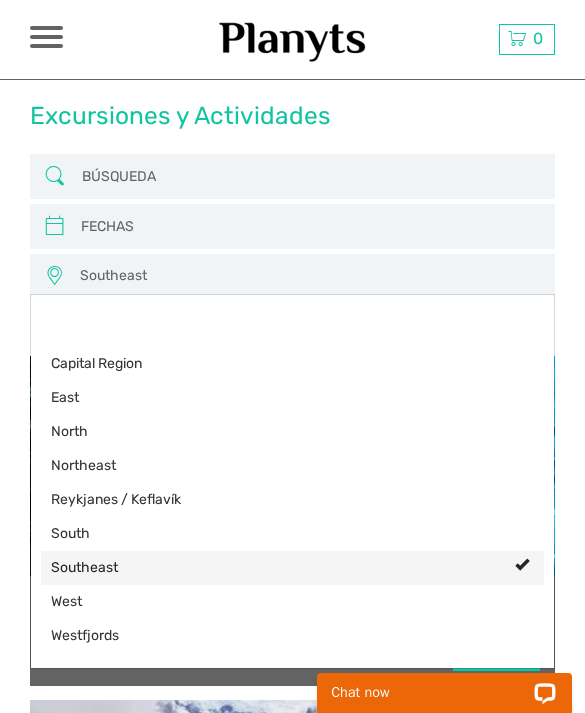 click on "Southeast" at bounding box center [275, 568] 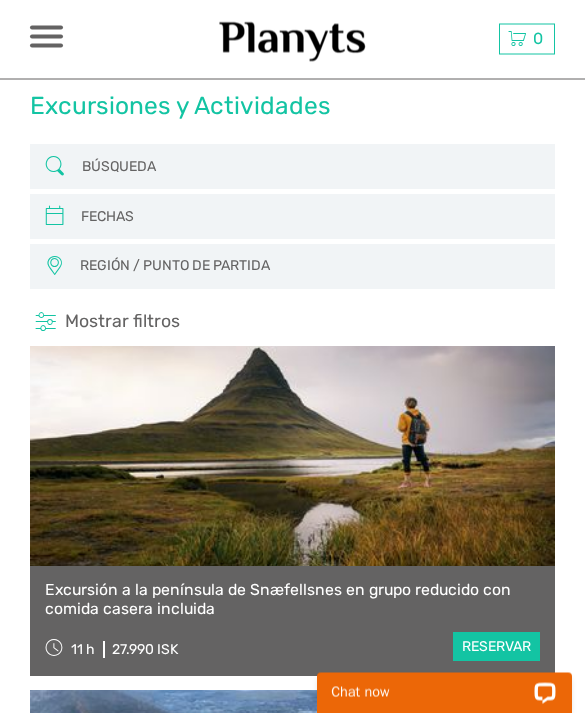 scroll, scrollTop: 0, scrollLeft: 0, axis: both 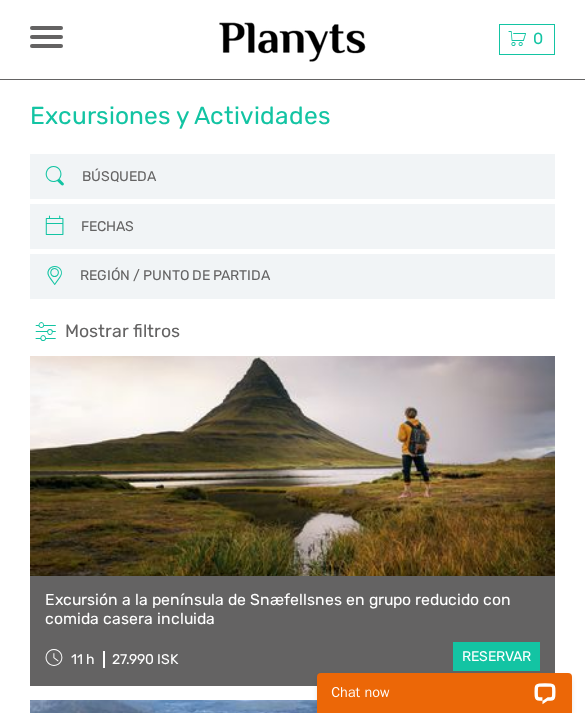 click on "REGIÓN / PUNTO DE PARTIDA" at bounding box center [308, 276] 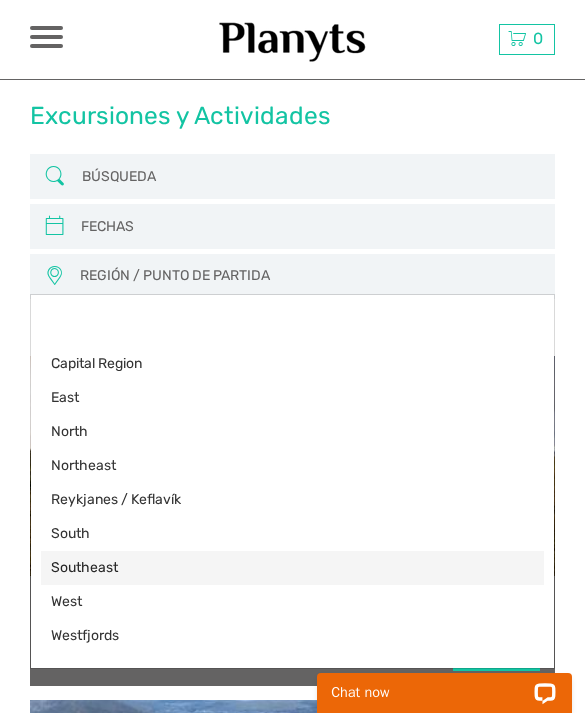 click on "Southeast" at bounding box center (275, 568) 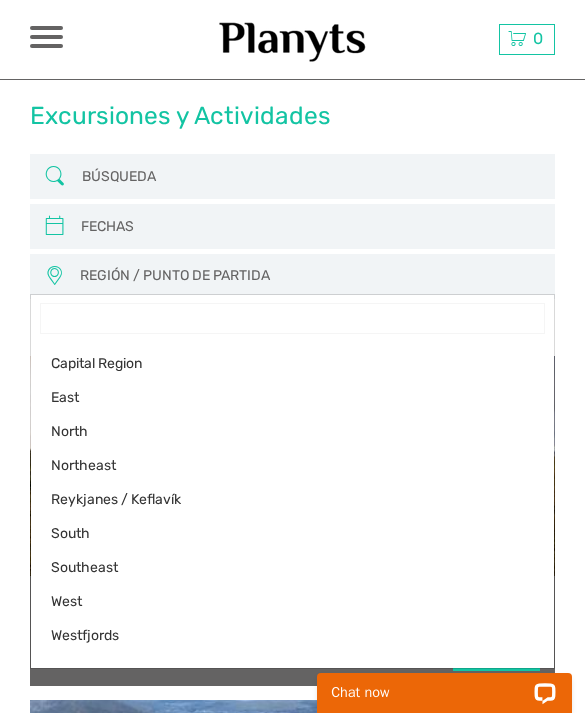 select on "Southeast" 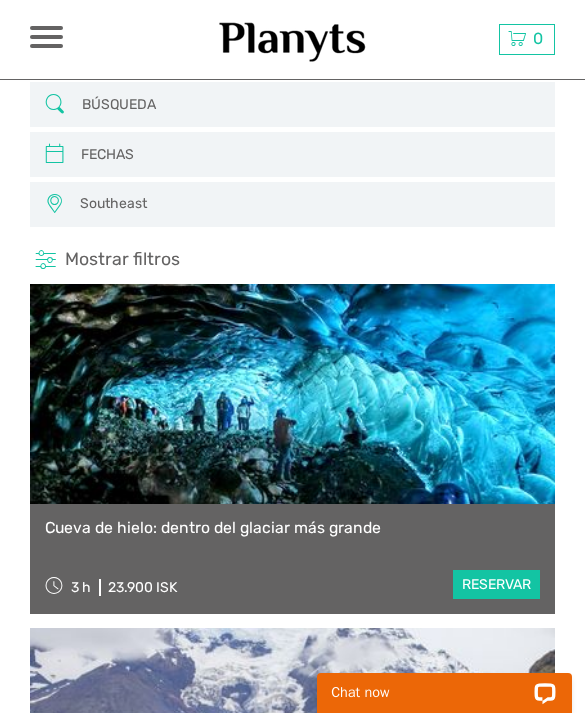 scroll, scrollTop: 73, scrollLeft: 0, axis: vertical 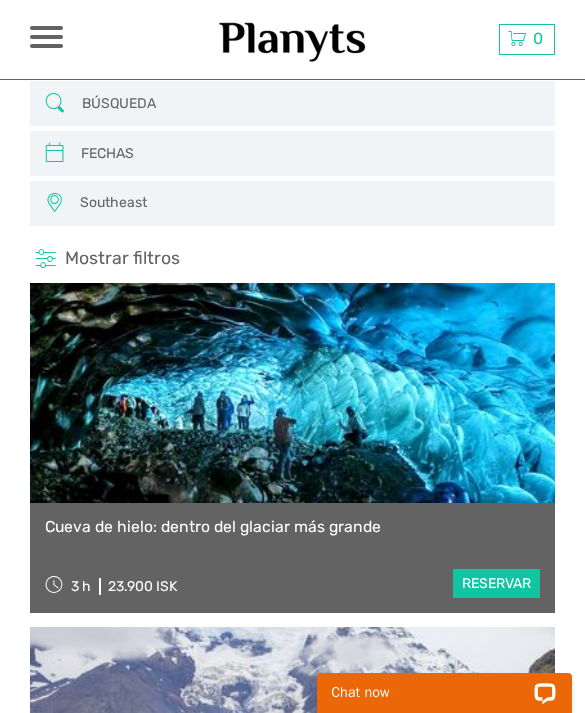 click on "Southeast" at bounding box center (308, 203) 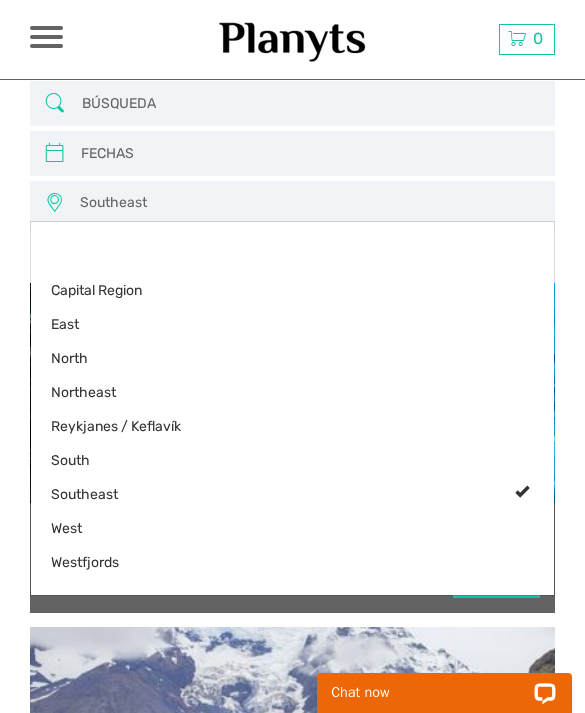 click at bounding box center (292, 356) 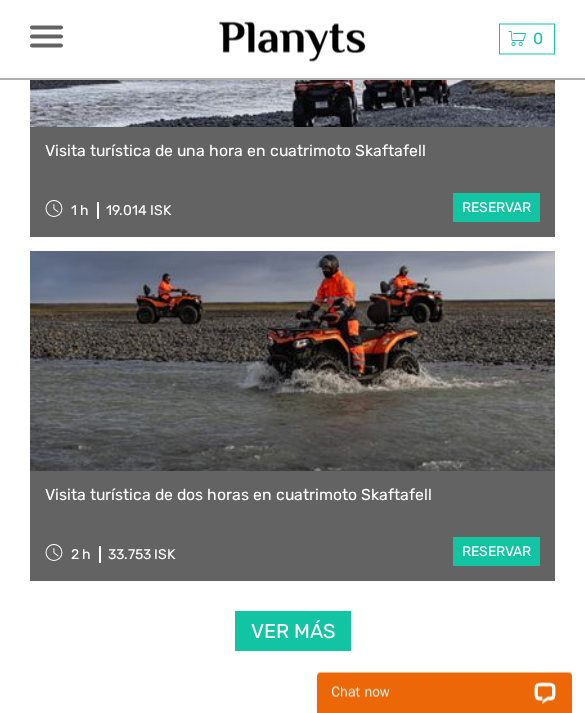 scroll, scrollTop: 5953, scrollLeft: 0, axis: vertical 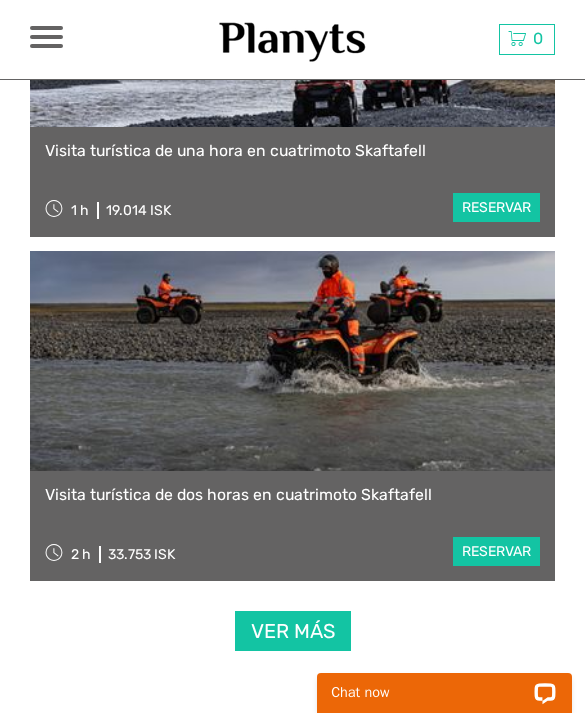 click on "Ver más" at bounding box center (293, 631) 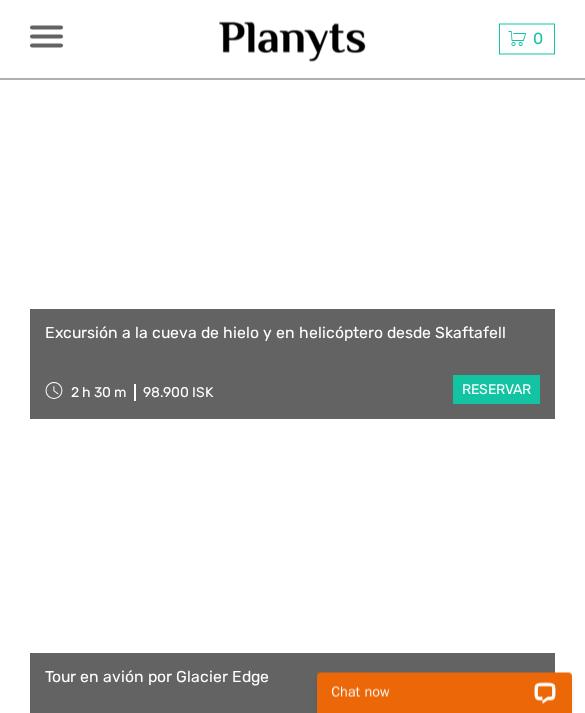 scroll, scrollTop: 10932, scrollLeft: 0, axis: vertical 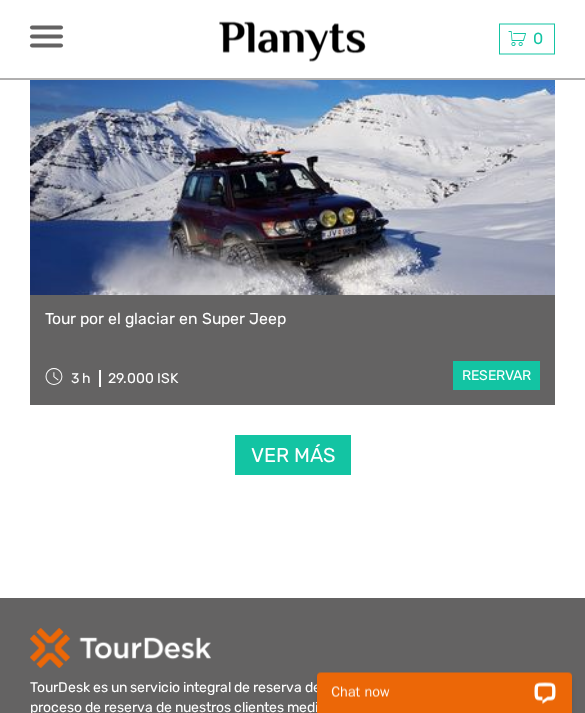 click on "Ver más" at bounding box center [293, 456] 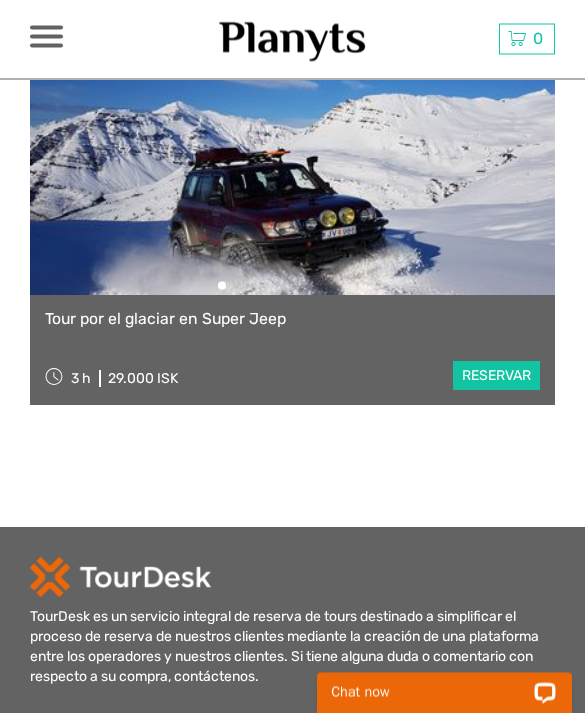 scroll, scrollTop: 12321, scrollLeft: 0, axis: vertical 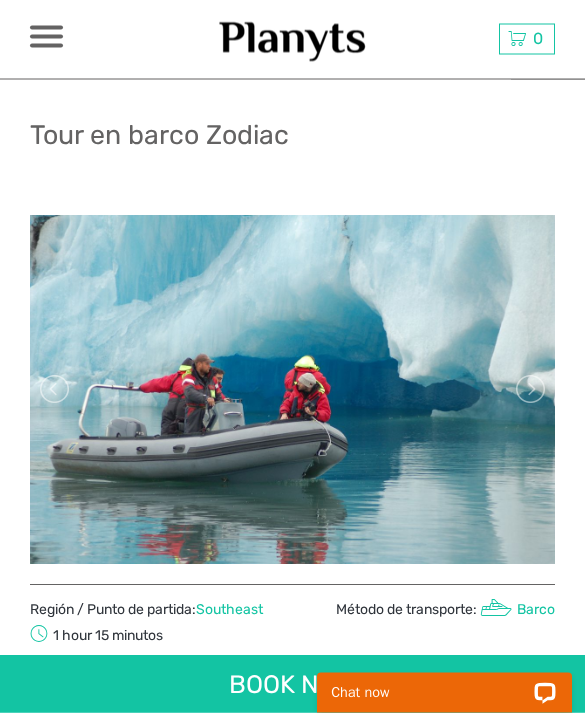 click on "Región / Punto de partida:
Southeast" at bounding box center [146, 611] 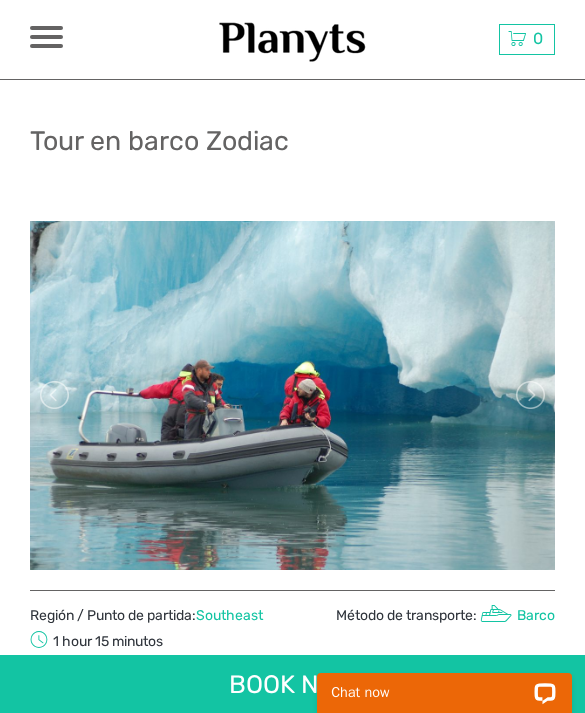 scroll, scrollTop: 0, scrollLeft: 0, axis: both 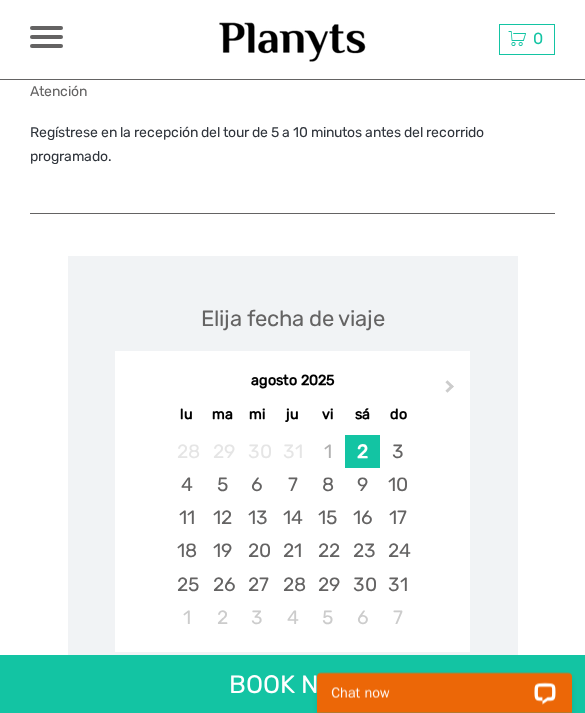 click on "22" at bounding box center [327, 550] 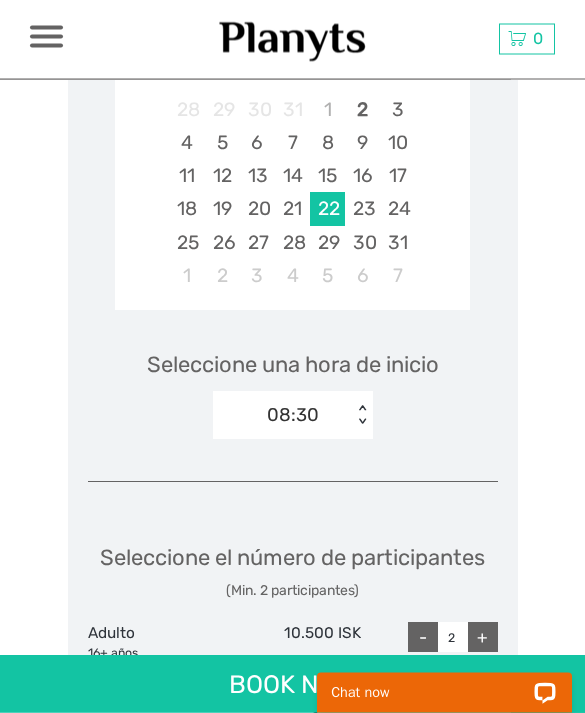 scroll, scrollTop: 2433, scrollLeft: 0, axis: vertical 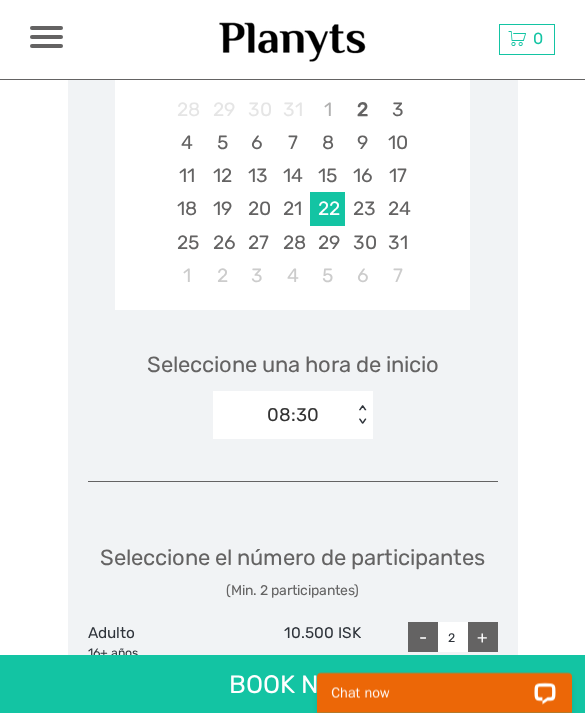 click on "Seleccione una hora de inicio 08:30 < >" at bounding box center (293, 385) 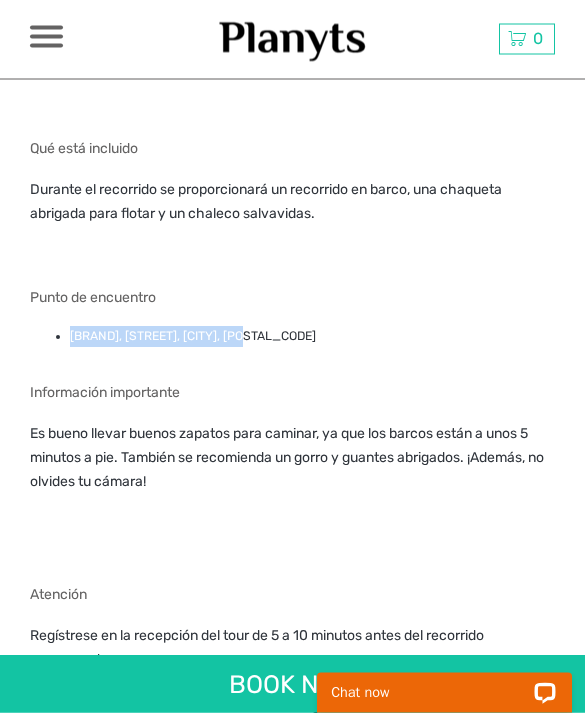 scroll, scrollTop: 1588, scrollLeft: 0, axis: vertical 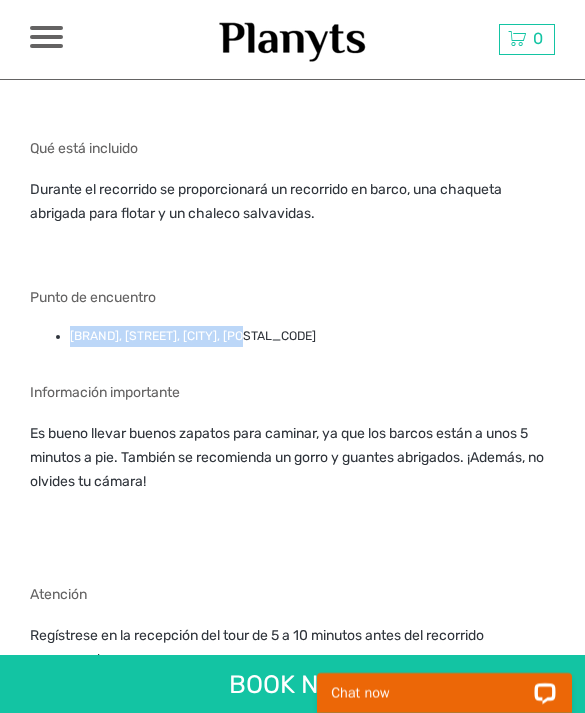 copy on "[BRAND], [STREET], [CITY], [POSTAL_CODE]" 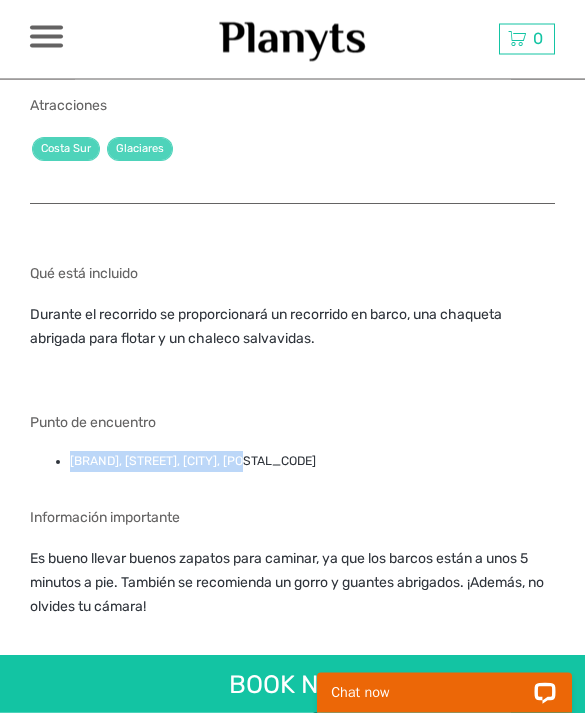 scroll, scrollTop: 1456, scrollLeft: 0, axis: vertical 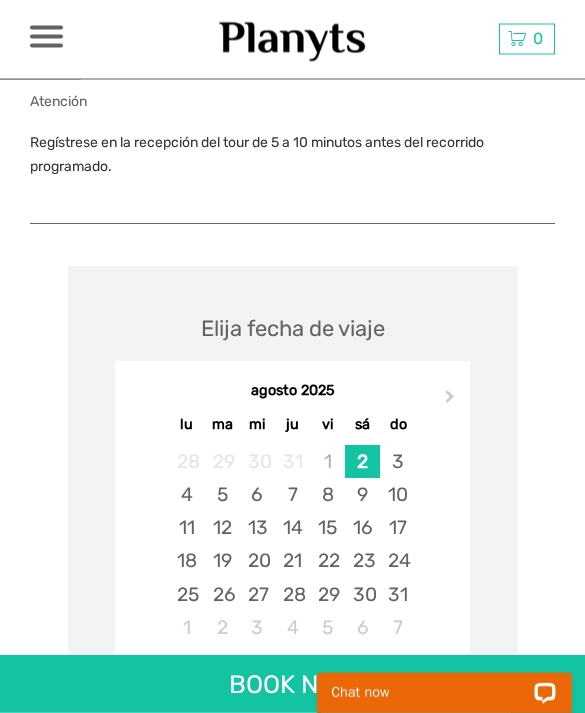 click on "22" at bounding box center (327, 561) 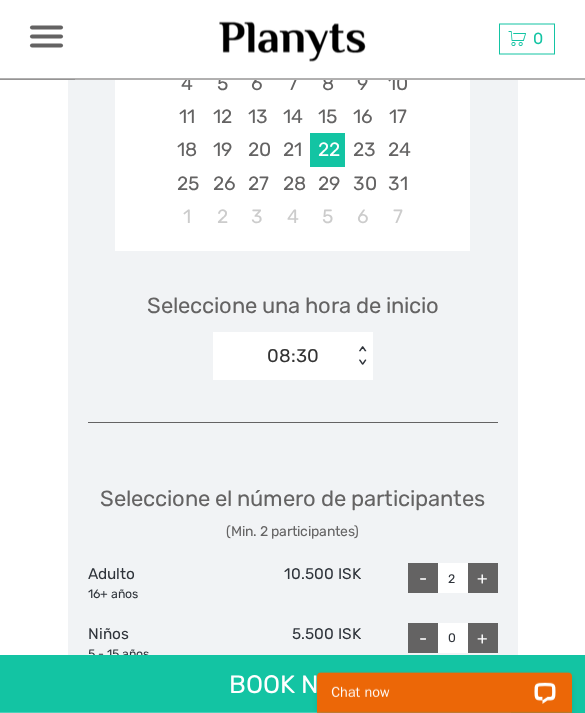 click on "+" at bounding box center (483, 579) 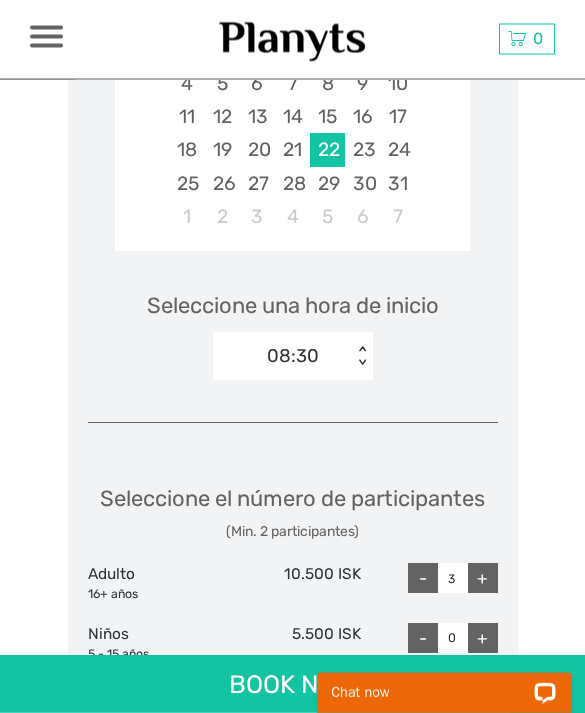 scroll, scrollTop: 2492, scrollLeft: 0, axis: vertical 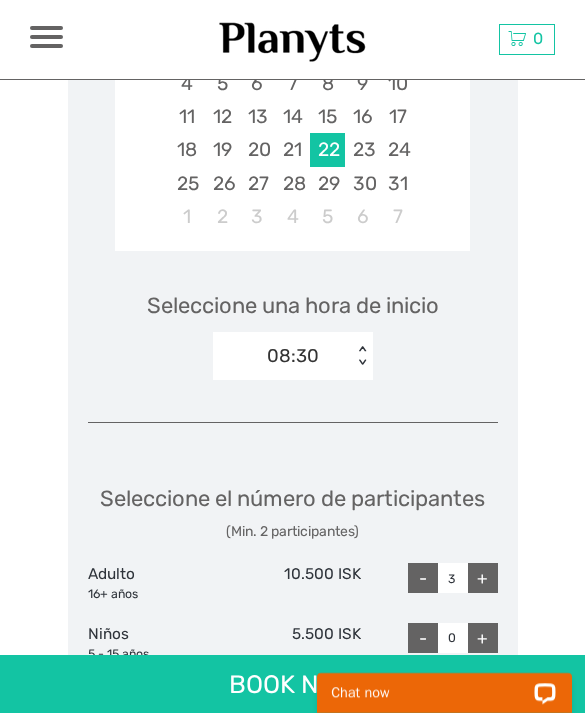 click on "+" at bounding box center [483, 578] 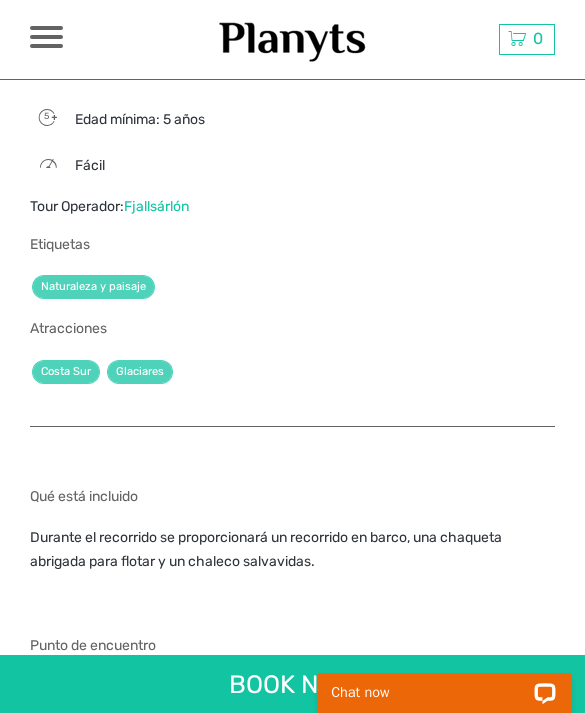 scroll, scrollTop: 1236, scrollLeft: 0, axis: vertical 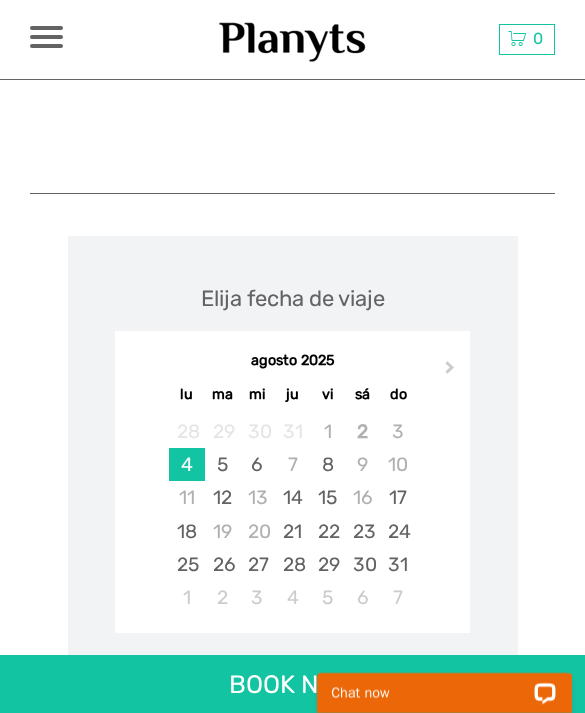 click on "22" at bounding box center [327, 531] 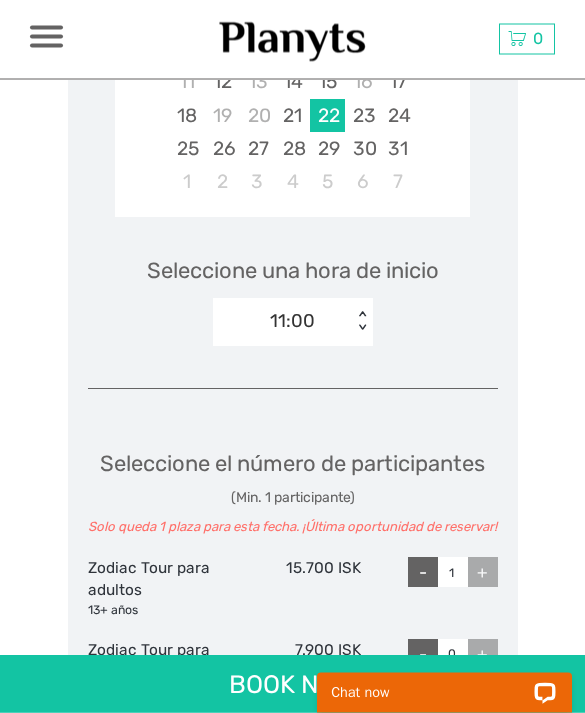 scroll, scrollTop: 2080, scrollLeft: 0, axis: vertical 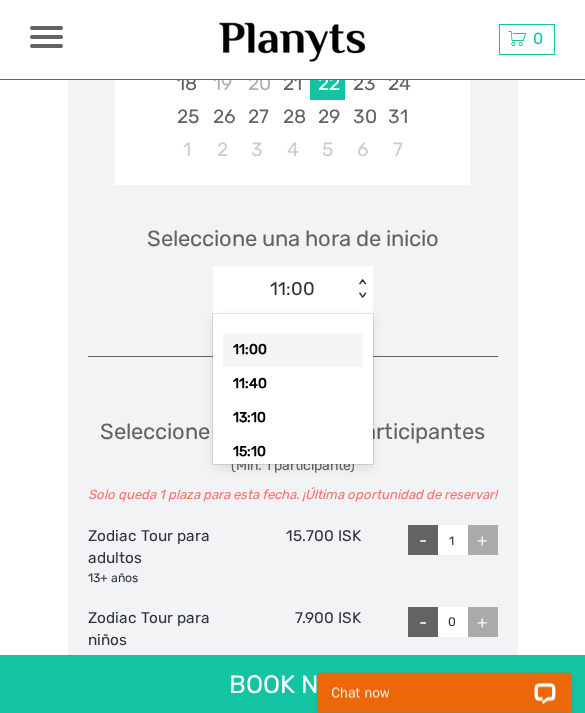 click on "11:40" at bounding box center [293, 384] 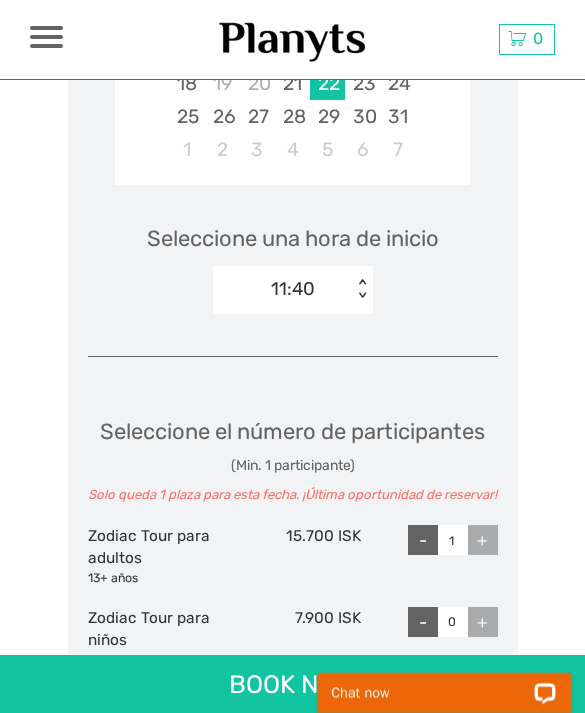 click on "+" at bounding box center [483, 540] 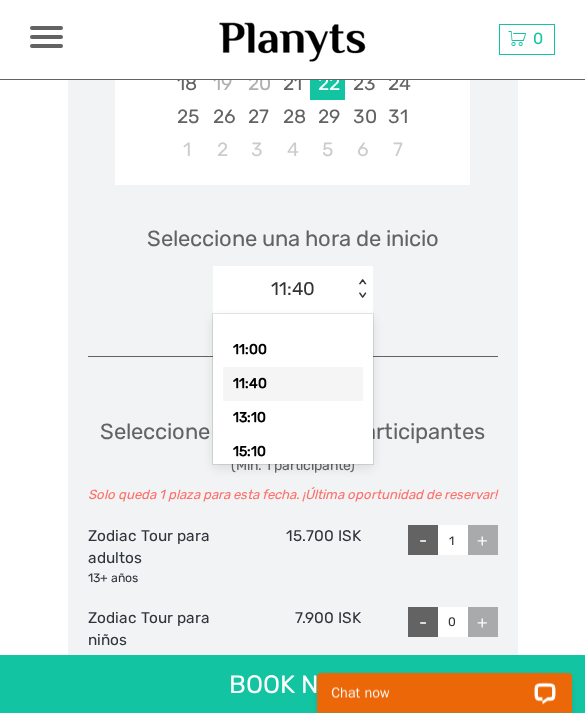 click on "13:10" at bounding box center [293, 418] 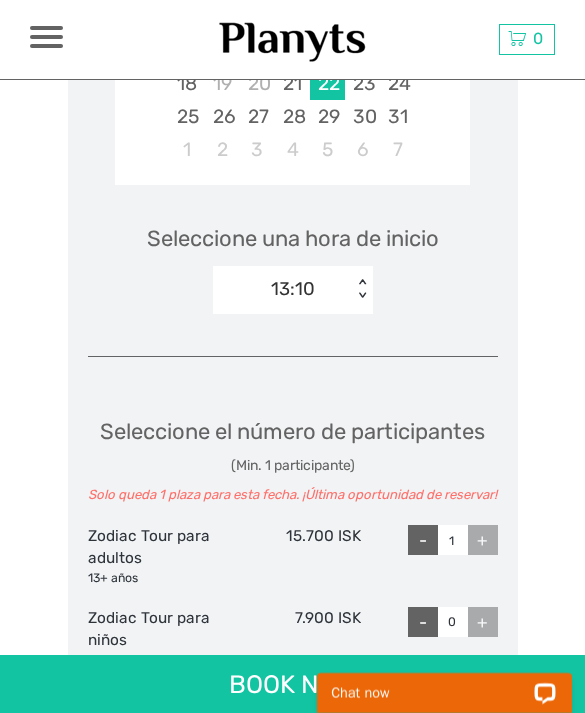 click on "+" at bounding box center (483, 540) 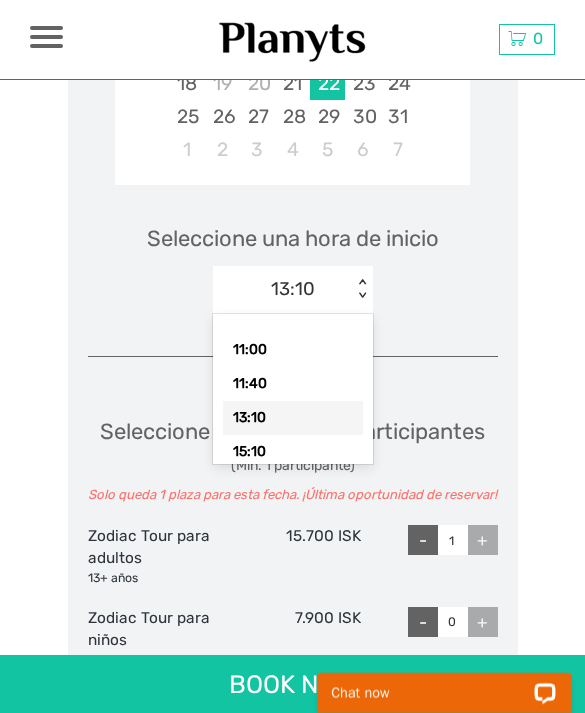 click on "15:10" at bounding box center (293, 452) 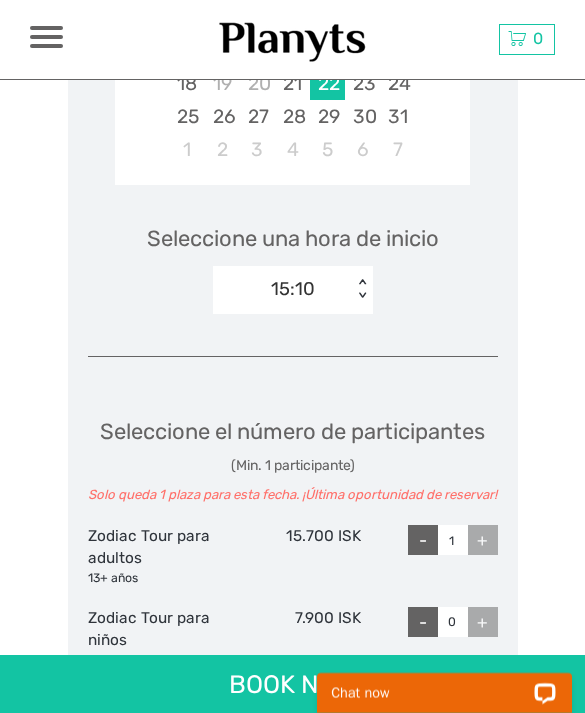 click on "+" at bounding box center (483, 540) 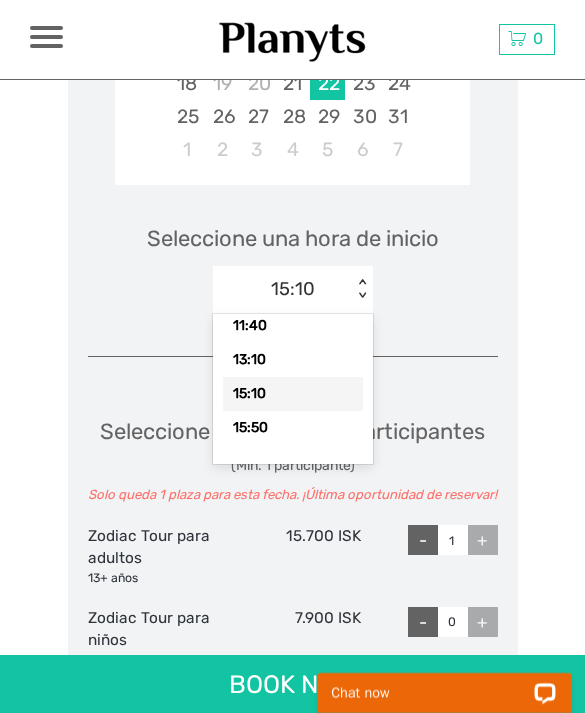 scroll, scrollTop: 58, scrollLeft: 0, axis: vertical 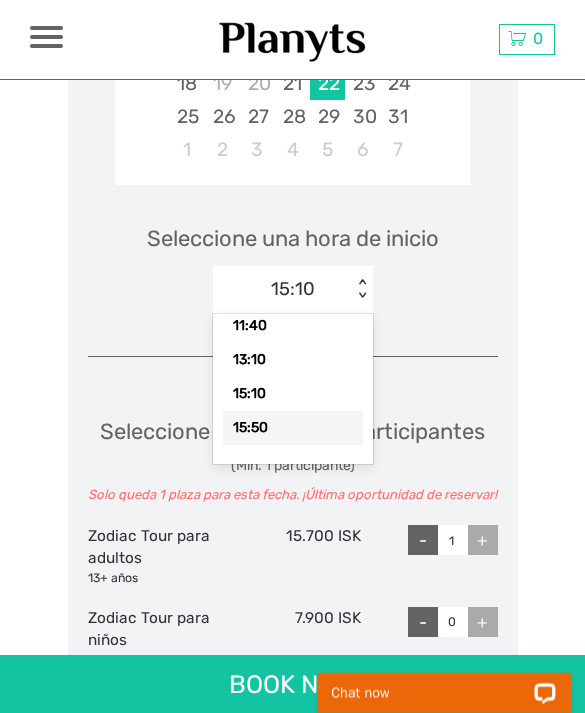 click on "15:50" at bounding box center [293, 428] 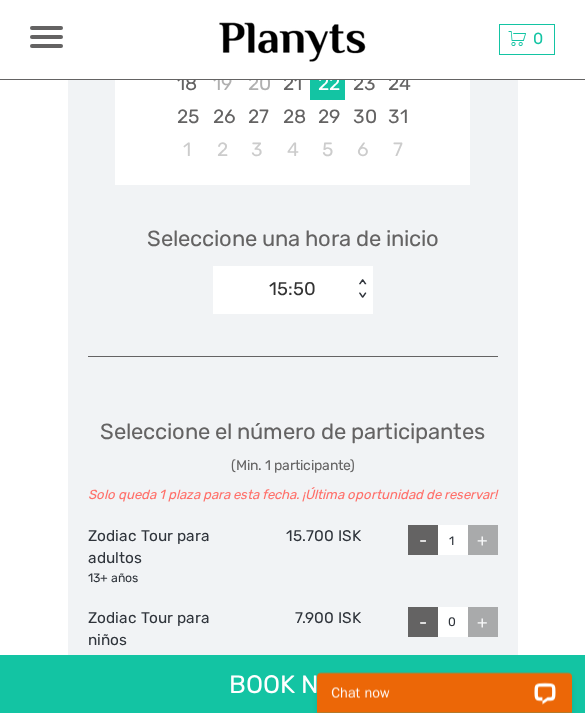 click on "+" at bounding box center (483, 540) 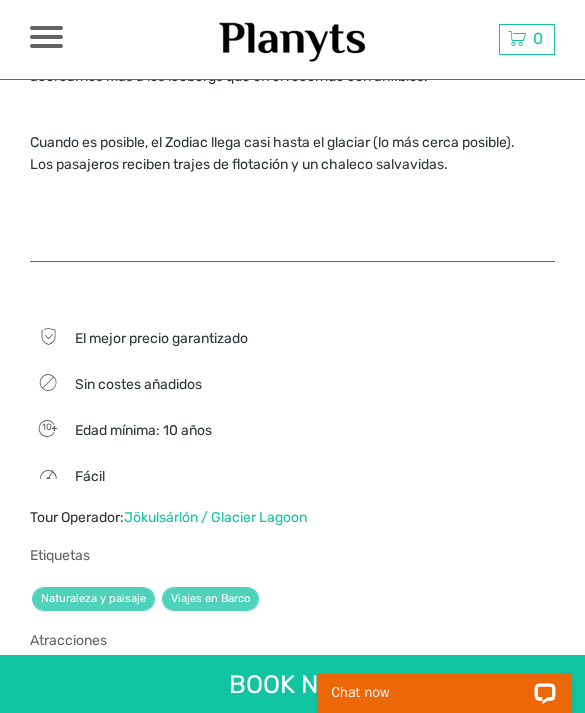 scroll, scrollTop: 756, scrollLeft: 0, axis: vertical 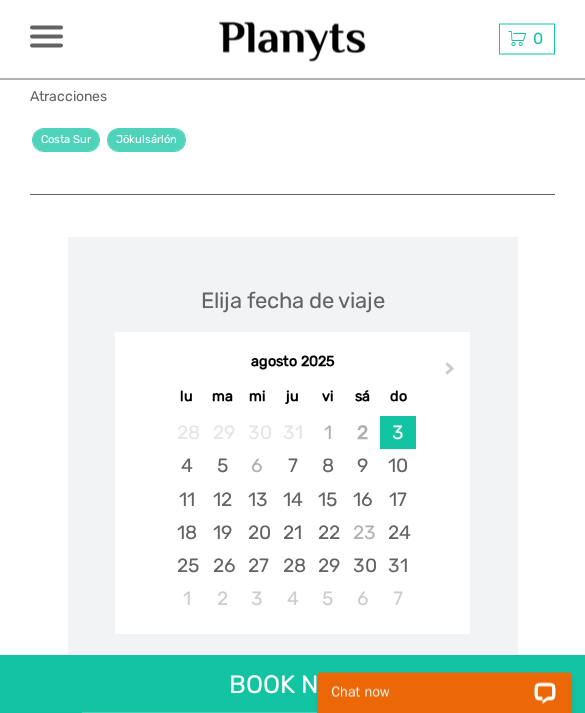 click on "22" at bounding box center (327, 533) 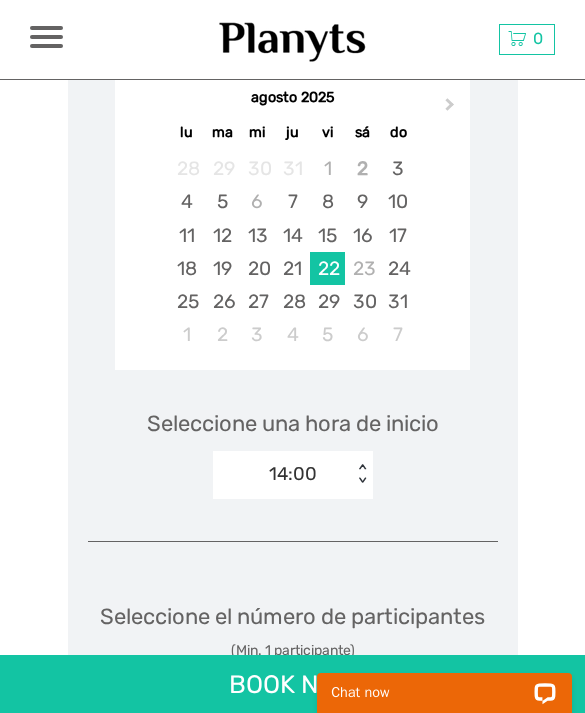 scroll, scrollTop: 1445, scrollLeft: 0, axis: vertical 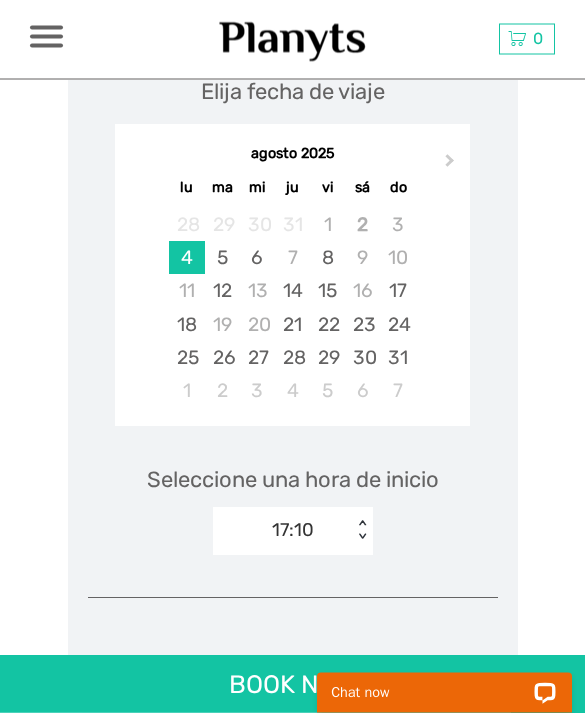 click on "22" at bounding box center [327, 325] 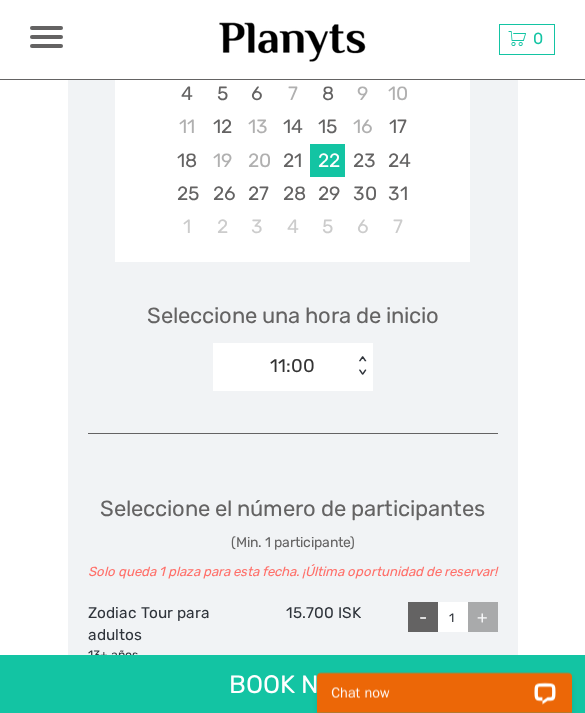 scroll, scrollTop: 2003, scrollLeft: 0, axis: vertical 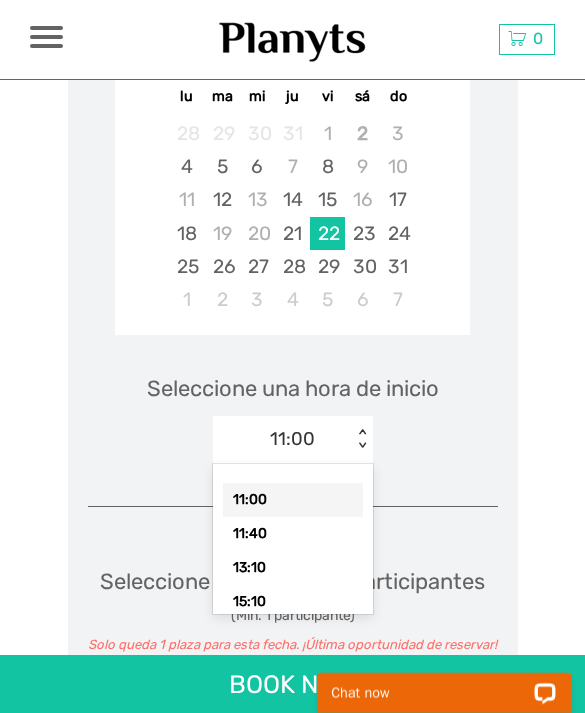 click on "11:40" at bounding box center (293, 534) 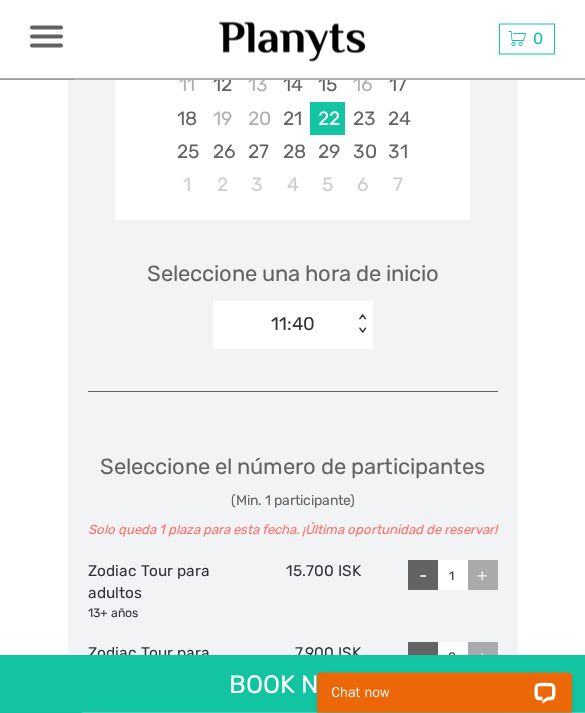 scroll, scrollTop: 2056, scrollLeft: 0, axis: vertical 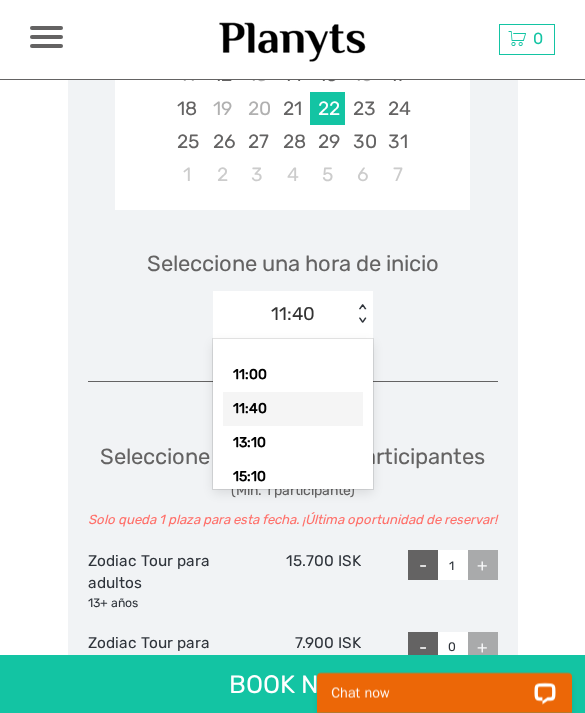 click on "13:10" at bounding box center (293, 443) 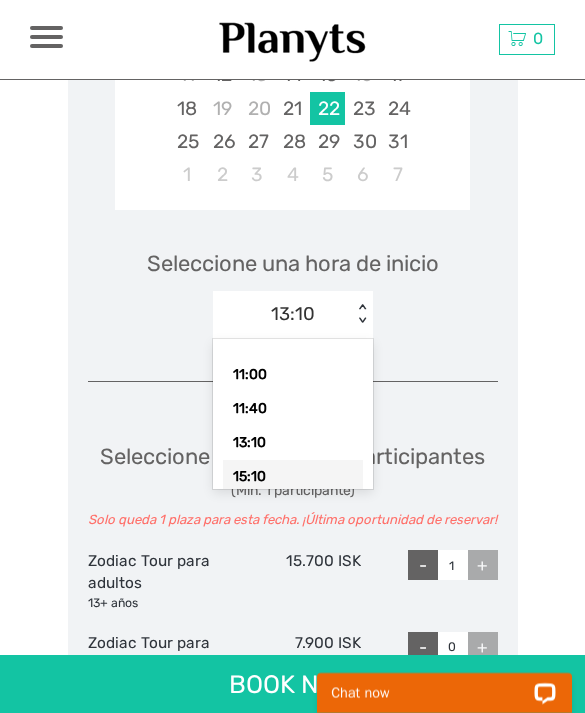 click on "15:10" at bounding box center [293, 477] 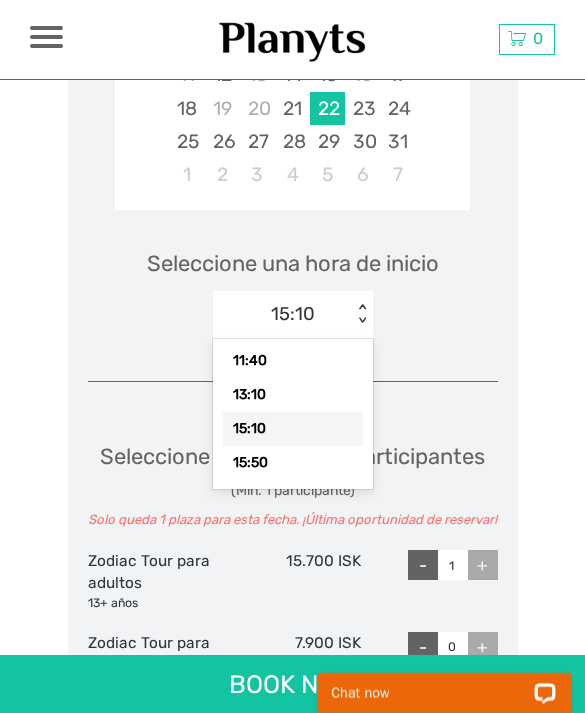 scroll, scrollTop: 55, scrollLeft: 0, axis: vertical 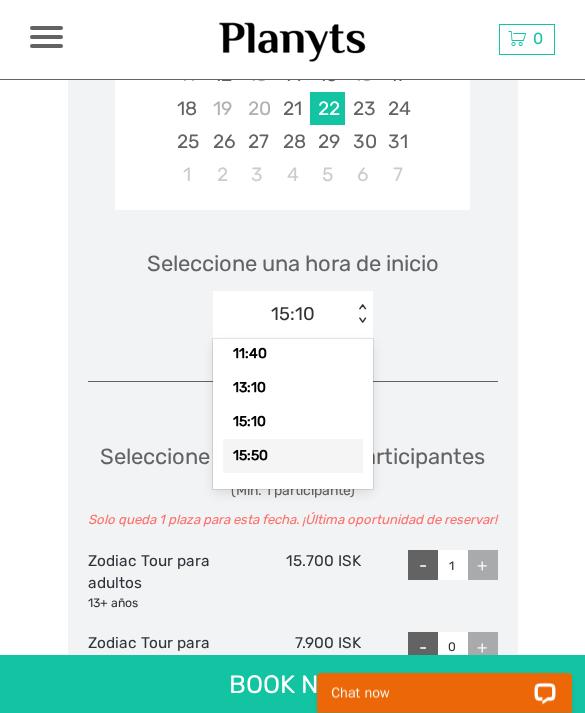 click on "15:50" at bounding box center (293, 456) 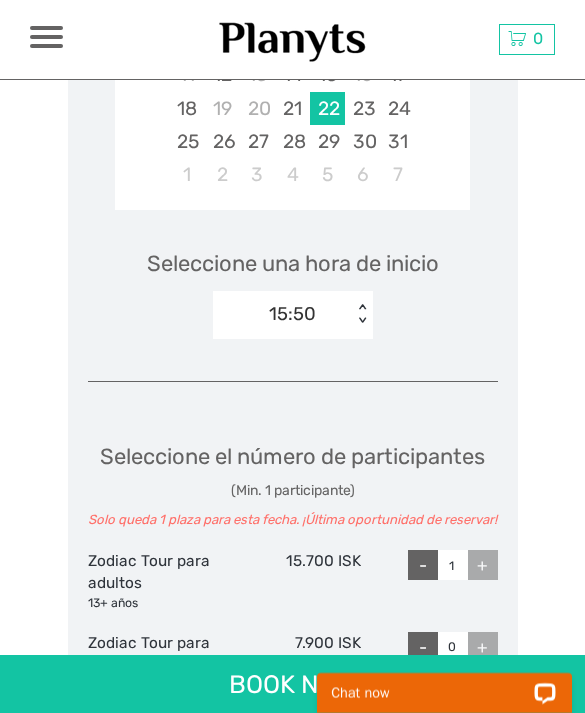 click on "Elija fecha de viaje Next Month agosto 2025 lu ma mi ju vi sá do 28 29 30 31 1 2 3 4 5 6 7 8 9 10 11 12 13 14 15 16 17 18 19 20 21 22 23 24 25 26 27 28 29 30 31 1 2 3 4 5 6 7 Seleccione una hora de inicio 15:50 < > Seleccione el número de participantes (Min. 1 participante) Solo queda 1 plaza para esta fecha. ¡Última oportunidad de reservar! Zodiac Tour para adultos 13+ años 15.700 ISK - 1 + Zodiac Tour para niños 10 - 12 años 7.900 ISK - 0 + Total :  15.700 ISK El mejor precio garantizado AÑADIR A LA CESTA PAGO DIRECTO" at bounding box center (293, 374) 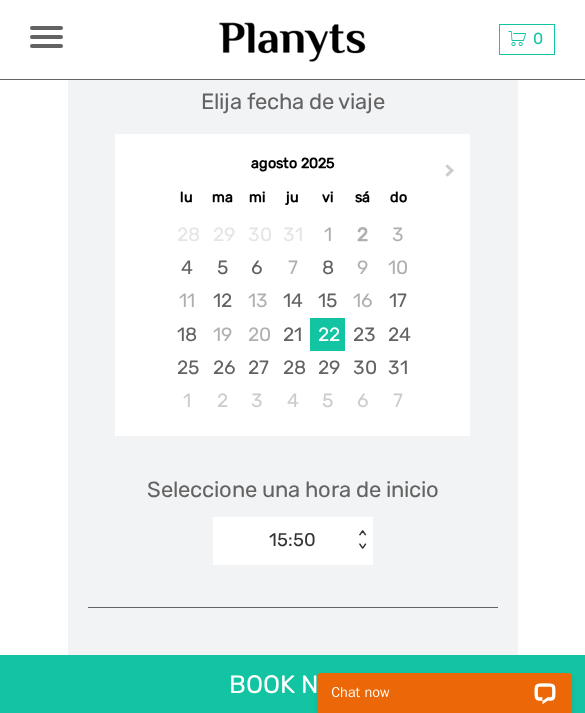 scroll, scrollTop: 1828, scrollLeft: 0, axis: vertical 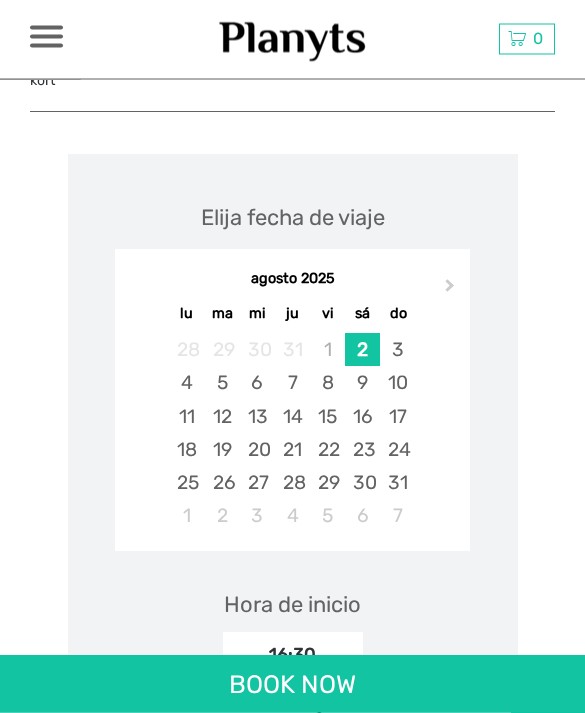 click on "22" at bounding box center (327, 450) 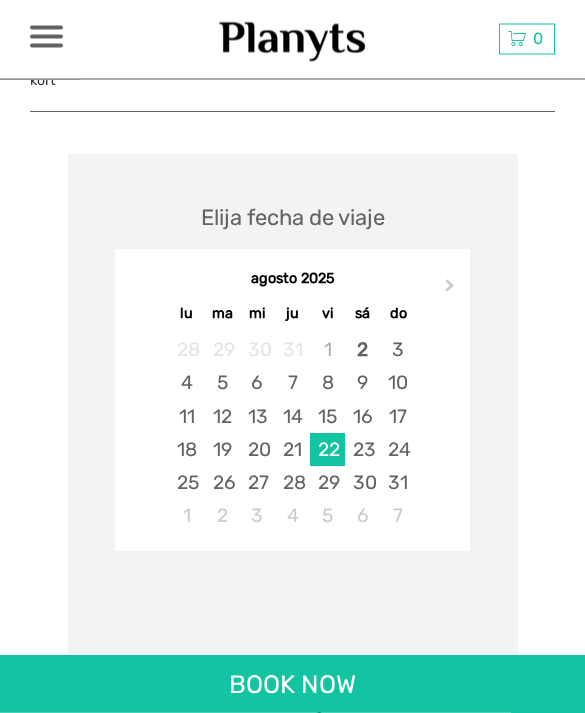scroll, scrollTop: 2615, scrollLeft: 0, axis: vertical 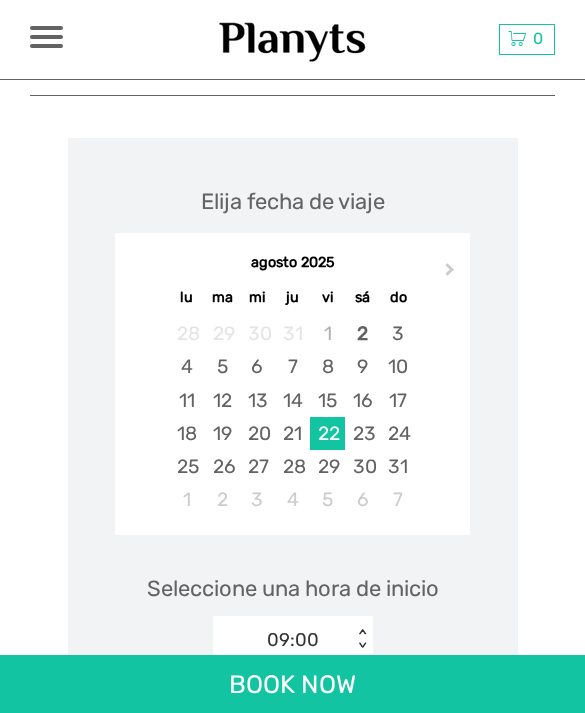 click on "10:00" at bounding box center [293, 708] 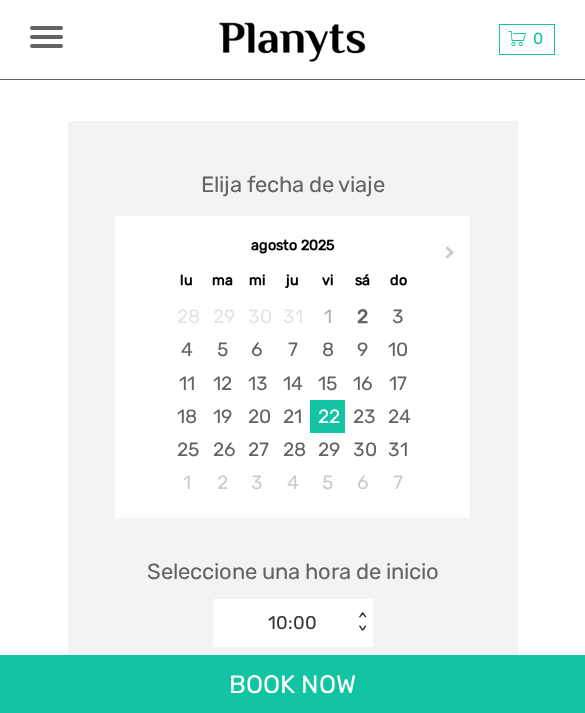 scroll, scrollTop: 2667, scrollLeft: 0, axis: vertical 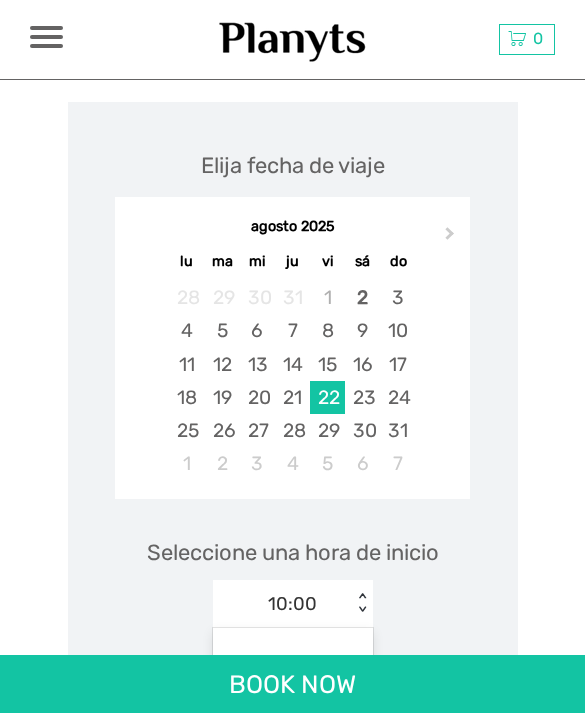click on "Seleccione una hora de inicio option 10:00 selected, 3 of 6. 6 results available. Use Up and Down to choose options, press Enter to select the currently focused option, press Escape to exit the menu, press Tab to select the option and exit the menu. 10:00 < > 09:00 09:30 10:00 14:00 15:00 16:30" at bounding box center (293, 574) 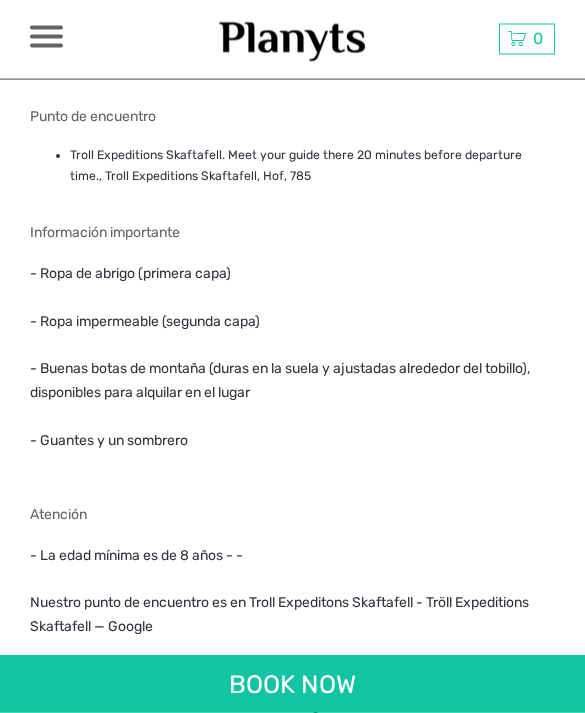 scroll, scrollTop: 2000, scrollLeft: 0, axis: vertical 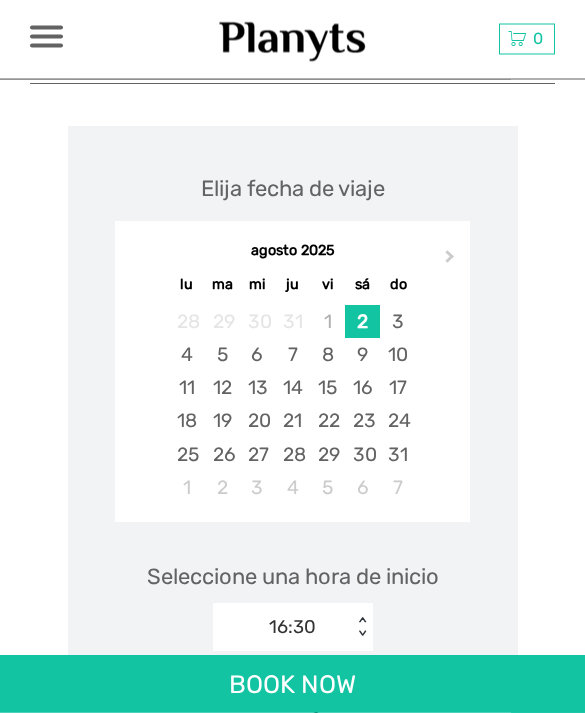 click on "22" at bounding box center [327, 421] 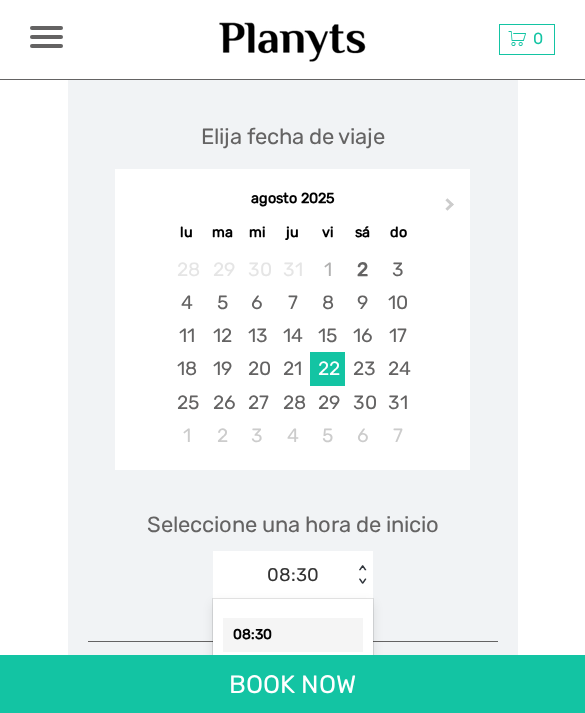 scroll, scrollTop: 2276, scrollLeft: 0, axis: vertical 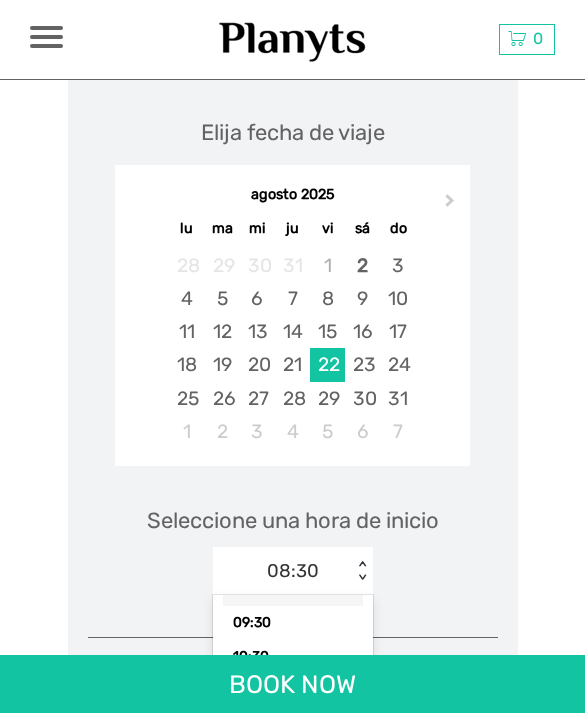 click on "11:30" at bounding box center [293, 691] 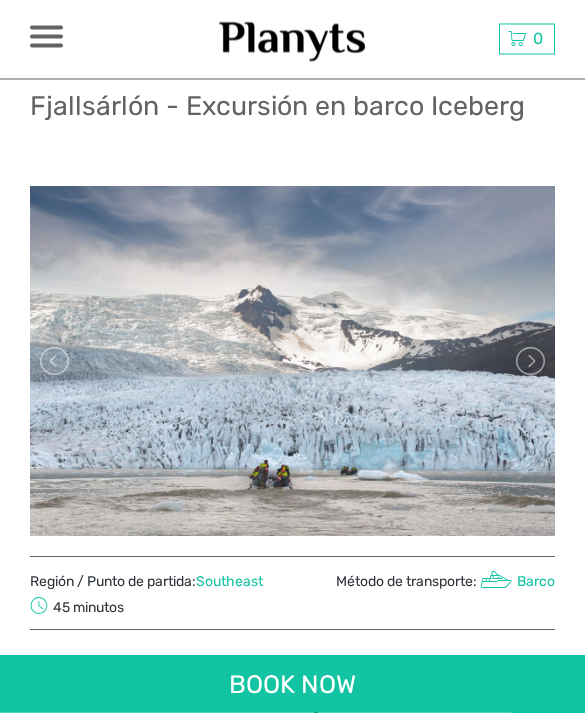 scroll, scrollTop: 0, scrollLeft: 0, axis: both 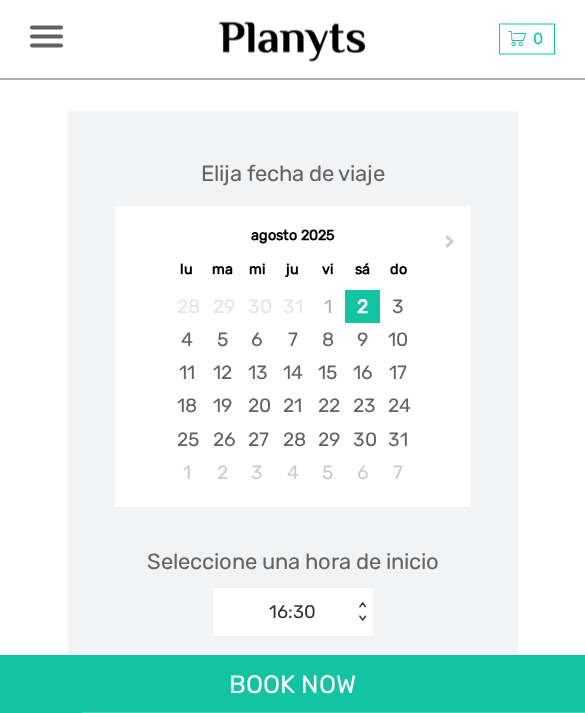 click on "22" at bounding box center [327, 406] 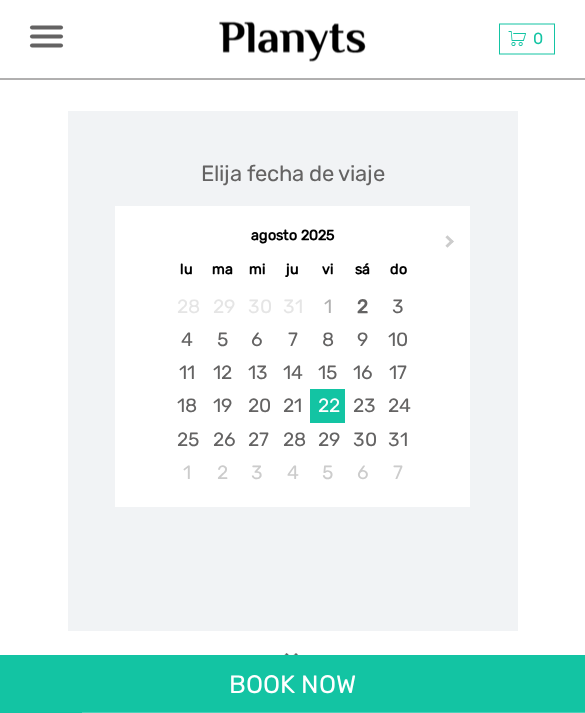 scroll, scrollTop: 2236, scrollLeft: 0, axis: vertical 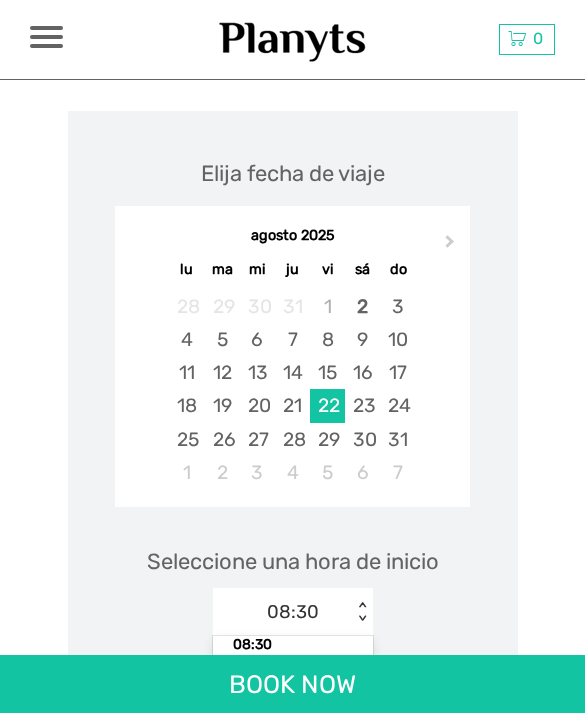 click on "09:30" at bounding box center [293, 679] 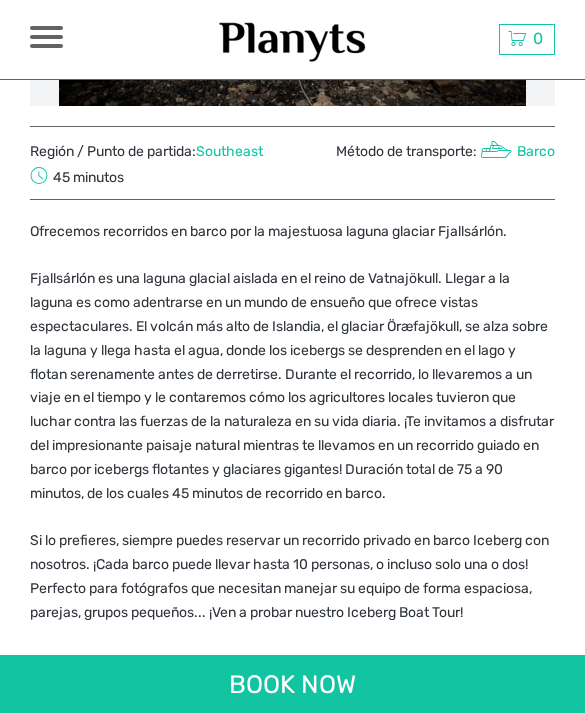 scroll, scrollTop: 471, scrollLeft: 0, axis: vertical 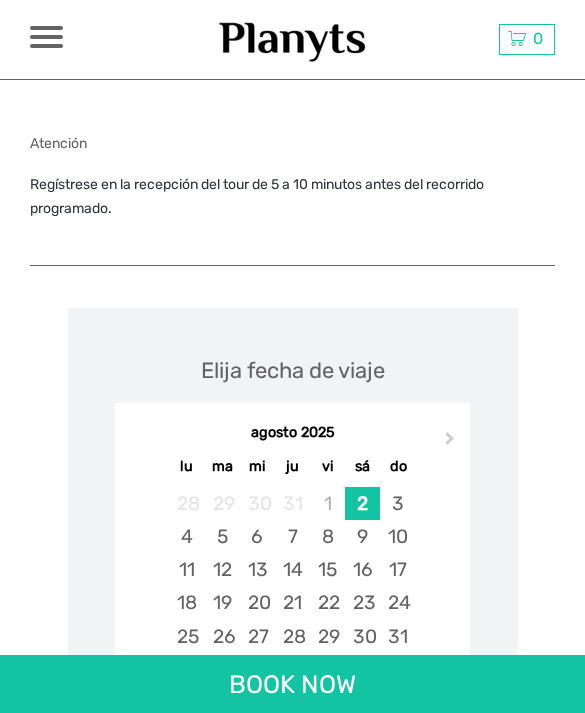 click on "22" at bounding box center [327, 602] 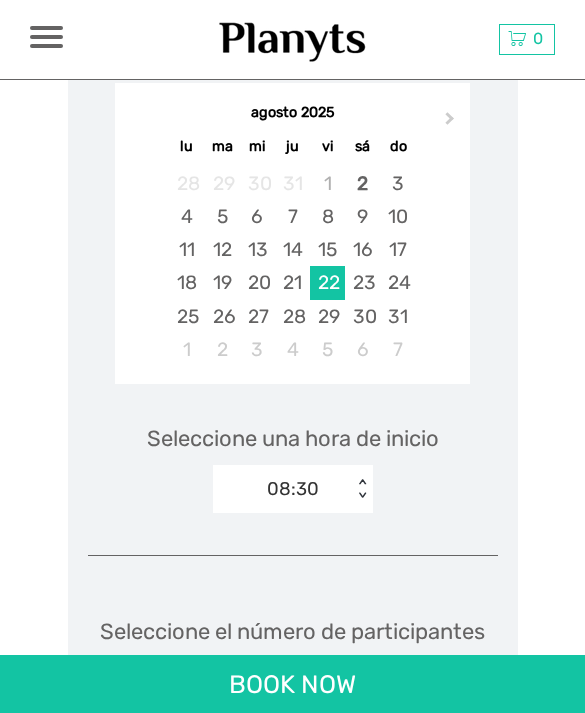 scroll, scrollTop: 2358, scrollLeft: 0, axis: vertical 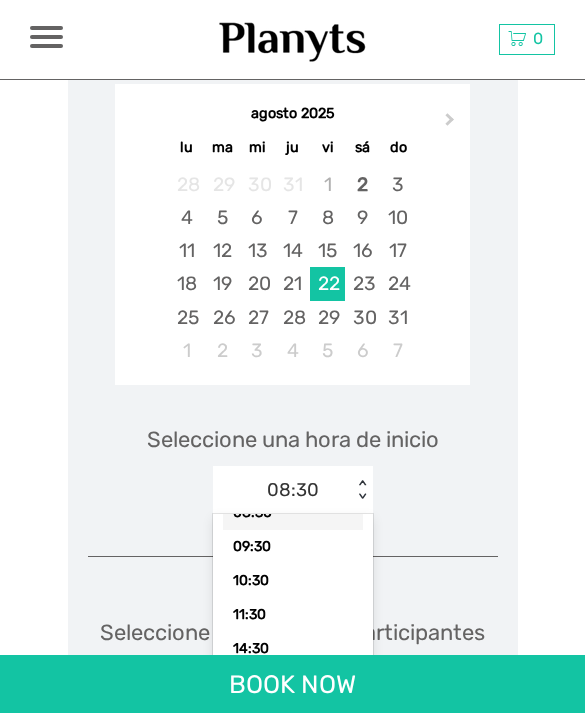 click on "10:30" at bounding box center (293, 581) 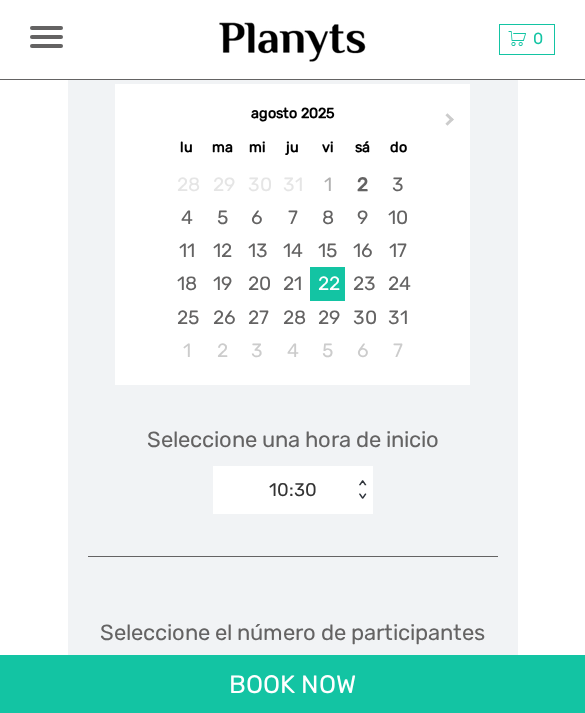 type on "1" 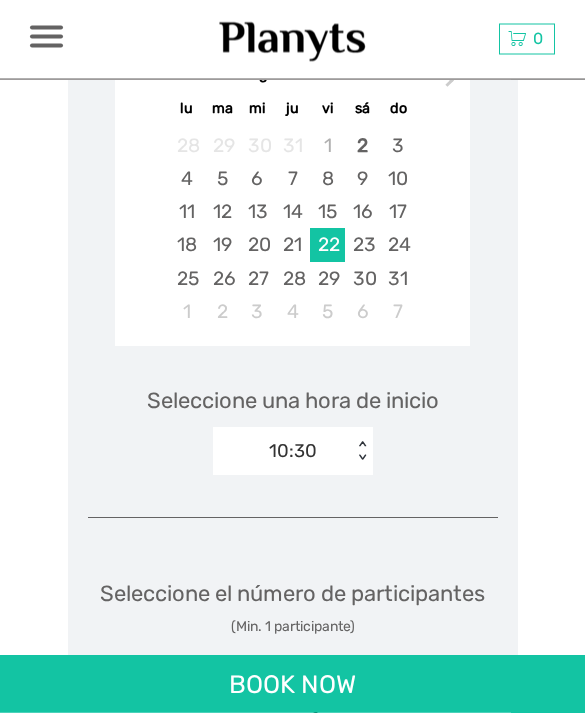 scroll, scrollTop: 2397, scrollLeft: 0, axis: vertical 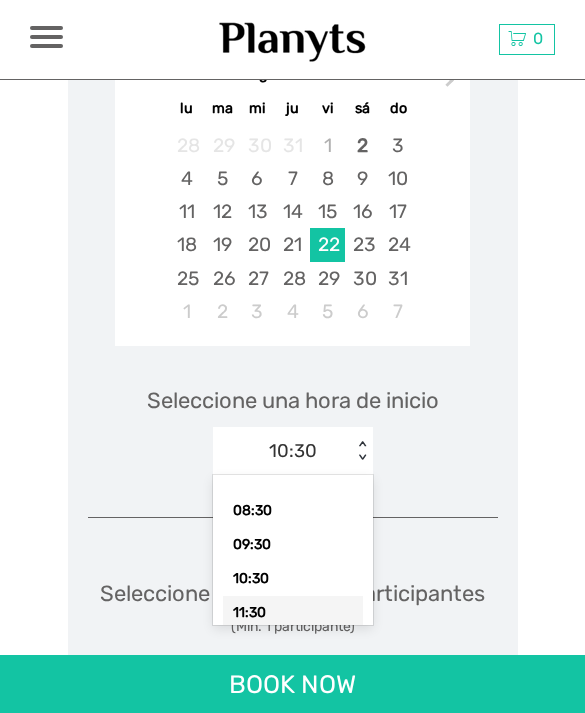 click on "11:30" at bounding box center (293, 613) 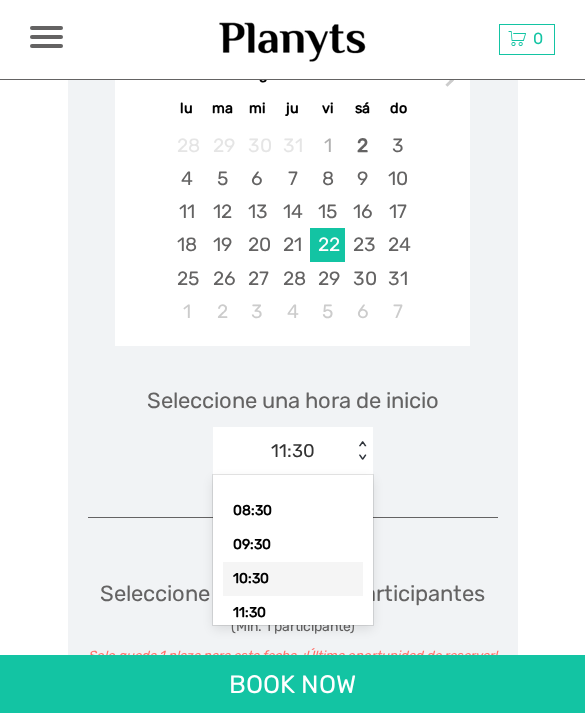 click on "10:30" at bounding box center [293, 579] 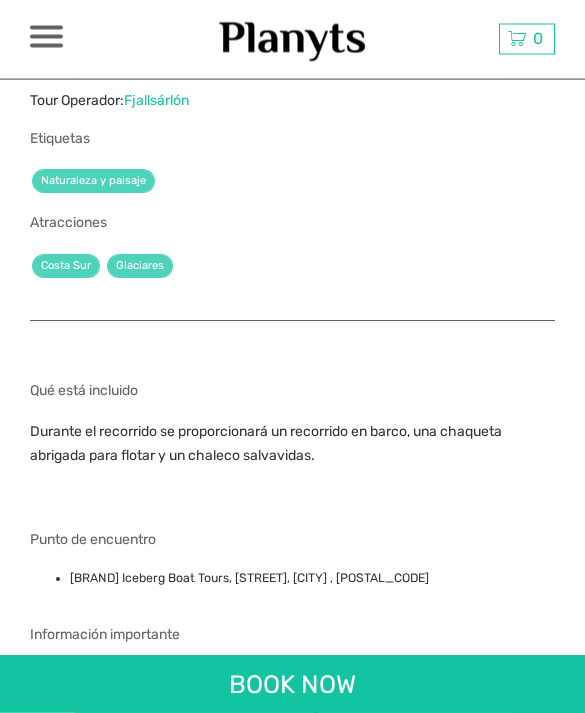 scroll, scrollTop: 1315, scrollLeft: 0, axis: vertical 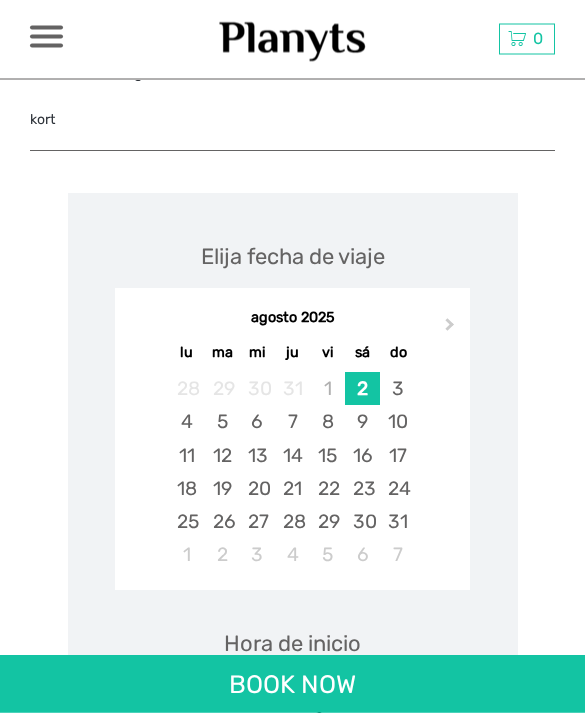 click on "22" at bounding box center [327, 489] 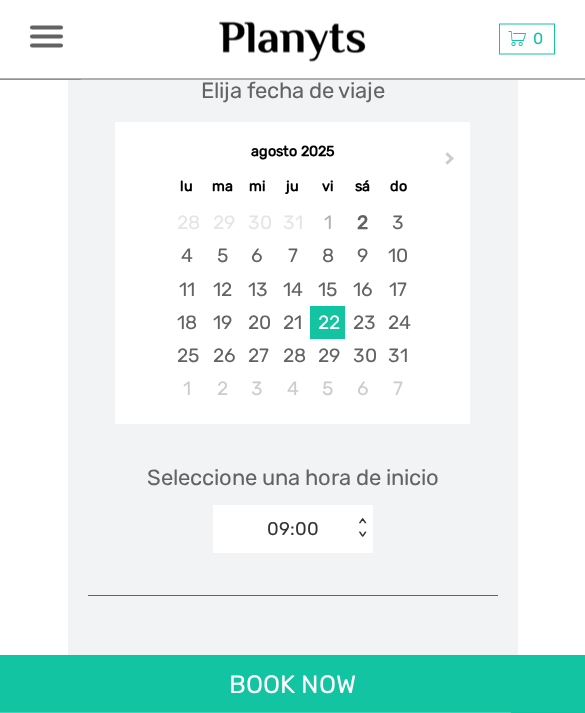 scroll, scrollTop: 2756, scrollLeft: 0, axis: vertical 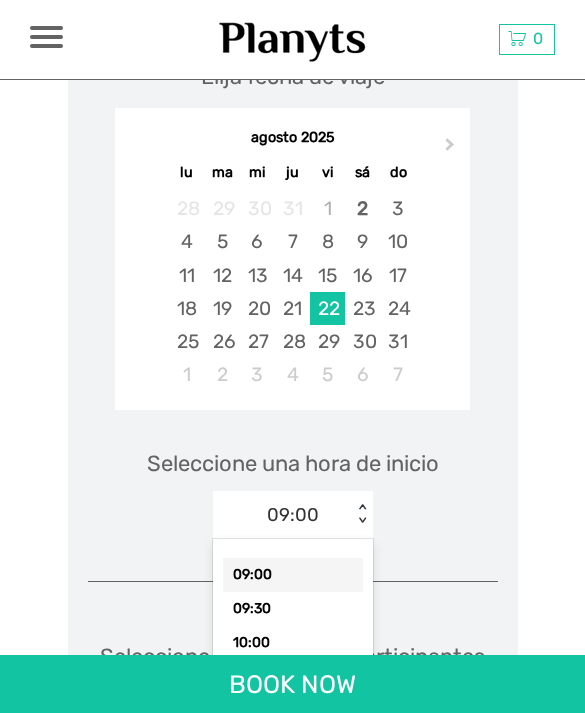 click on "09:30" at bounding box center (293, 609) 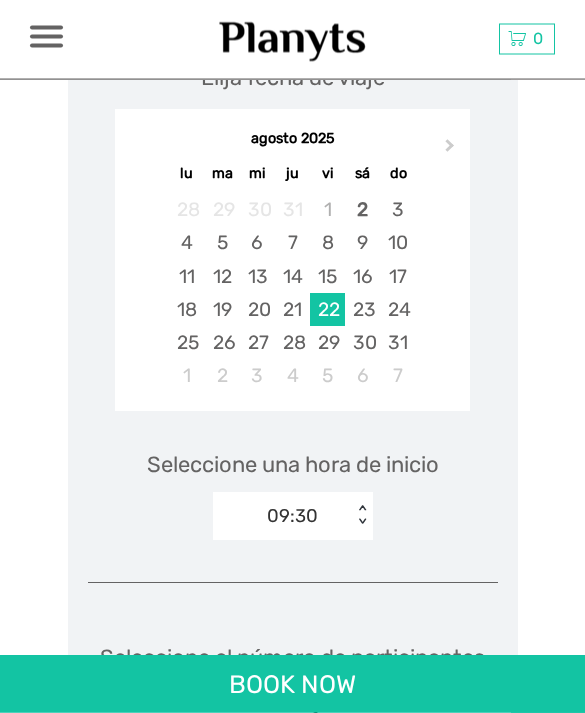 scroll, scrollTop: 2757, scrollLeft: 0, axis: vertical 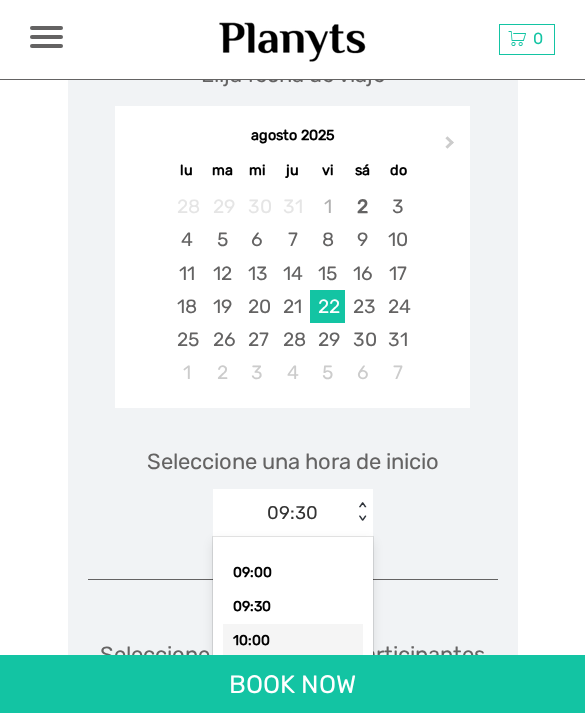 click on "10:00" at bounding box center [293, 641] 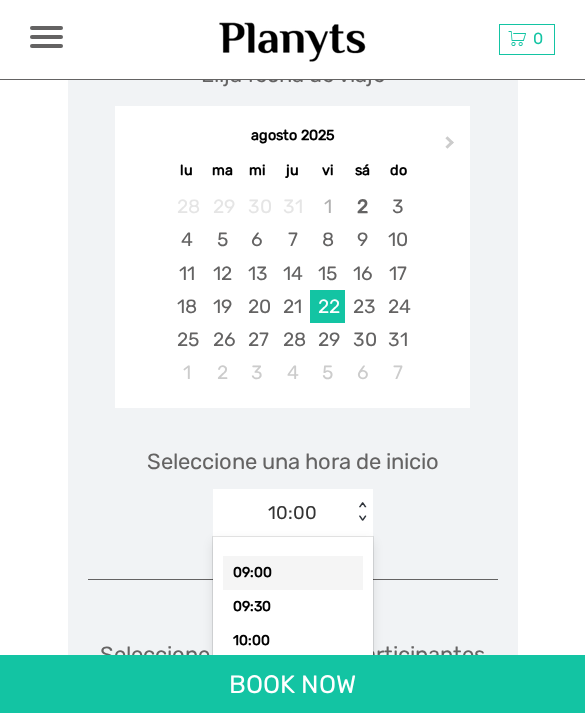 click on "09:00" at bounding box center [293, 573] 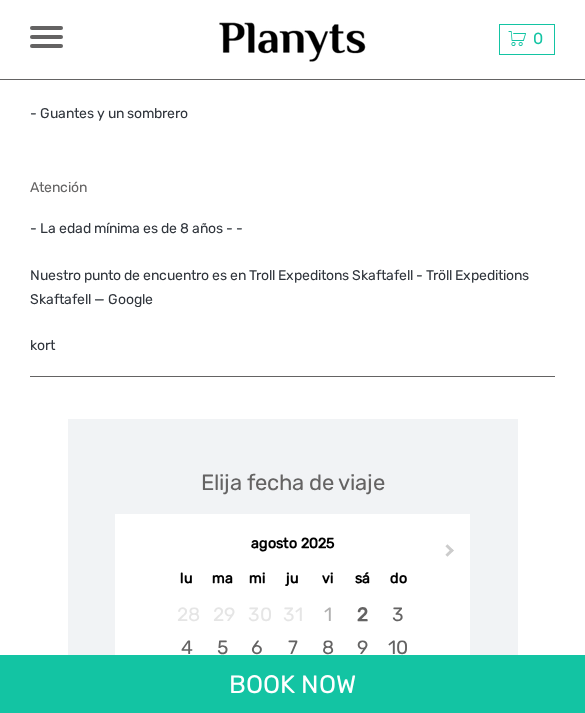 scroll, scrollTop: 2349, scrollLeft: 0, axis: vertical 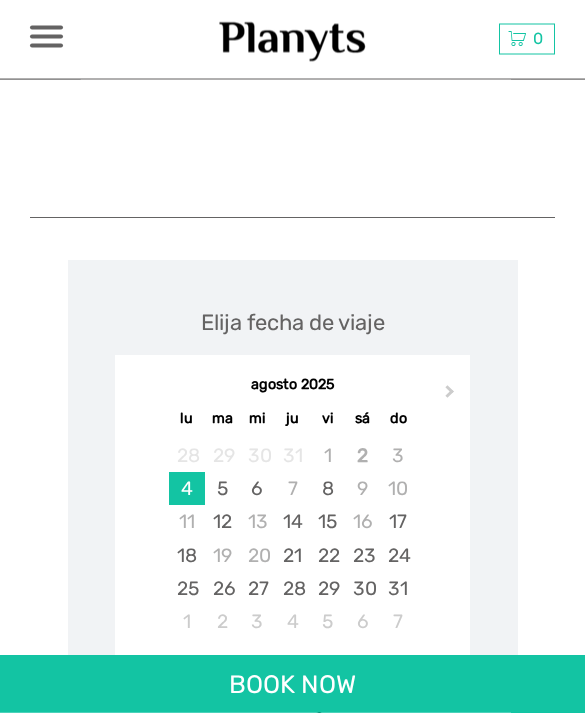 click on "22" at bounding box center [327, 556] 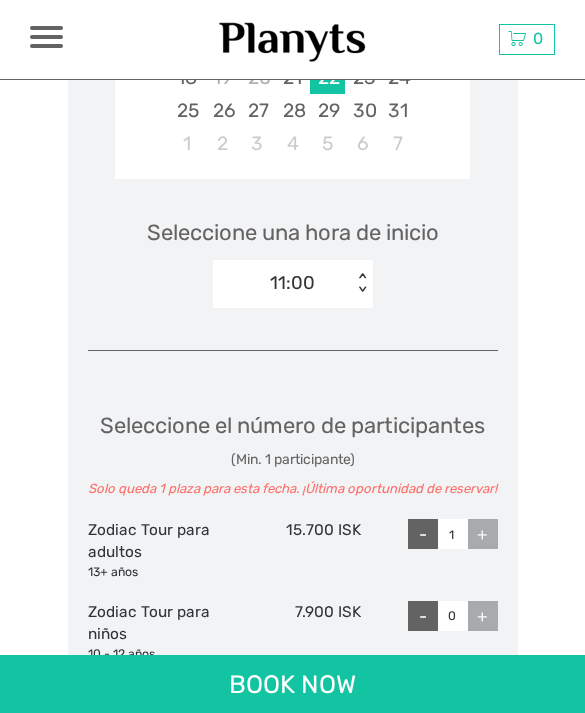scroll, scrollTop: 2086, scrollLeft: 0, axis: vertical 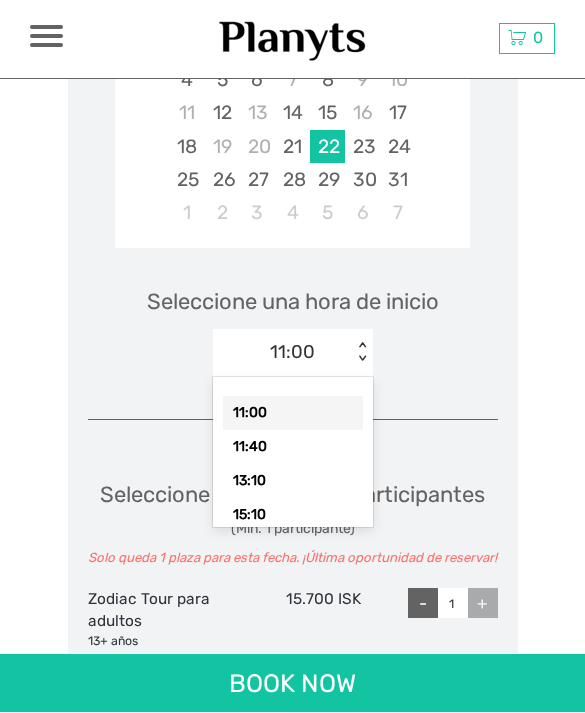 click on "11:00" at bounding box center (293, 414) 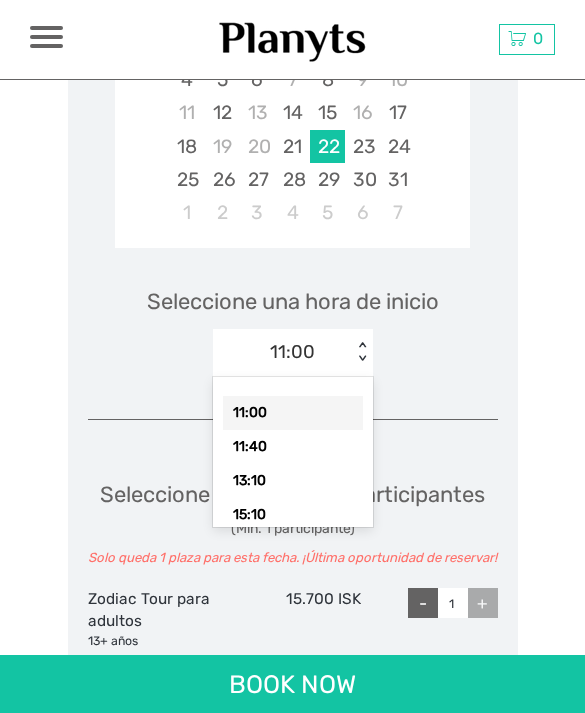 click on "11:40" at bounding box center (293, 447) 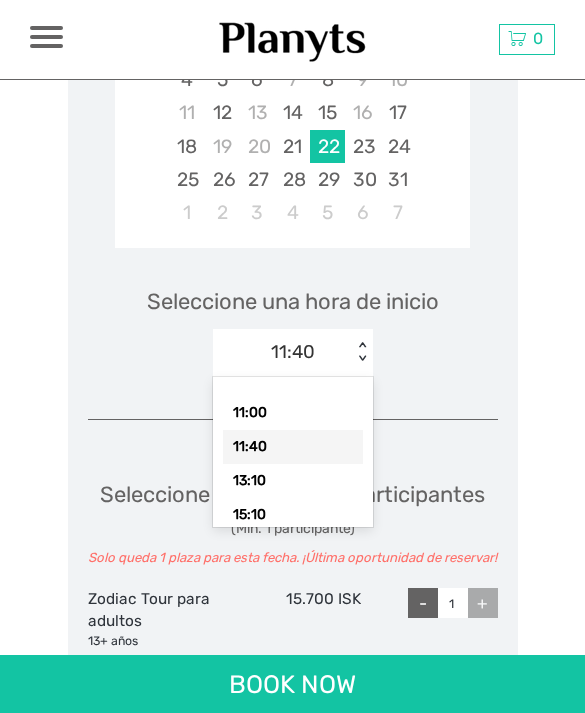 click on "13:10" at bounding box center (293, 481) 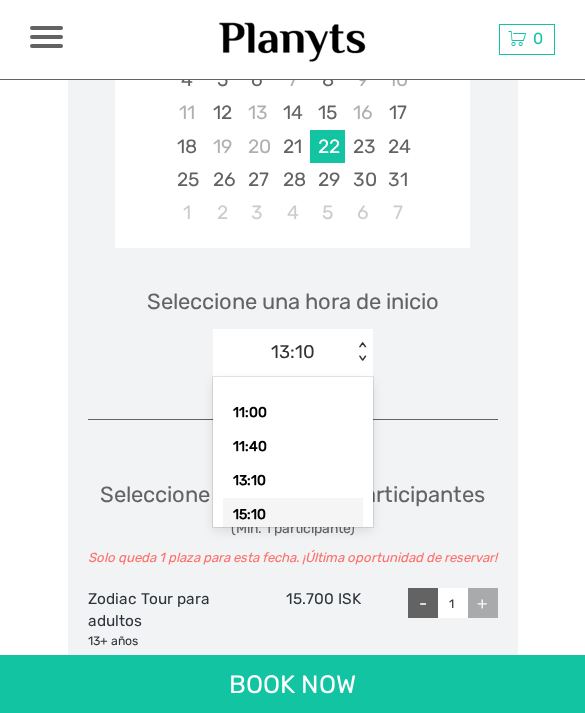 click on "15:10" at bounding box center (293, 515) 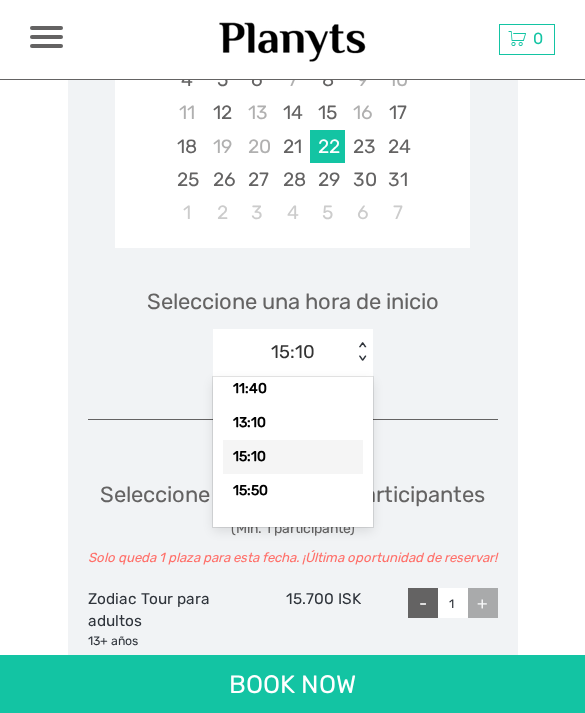 scroll, scrollTop: 58, scrollLeft: 0, axis: vertical 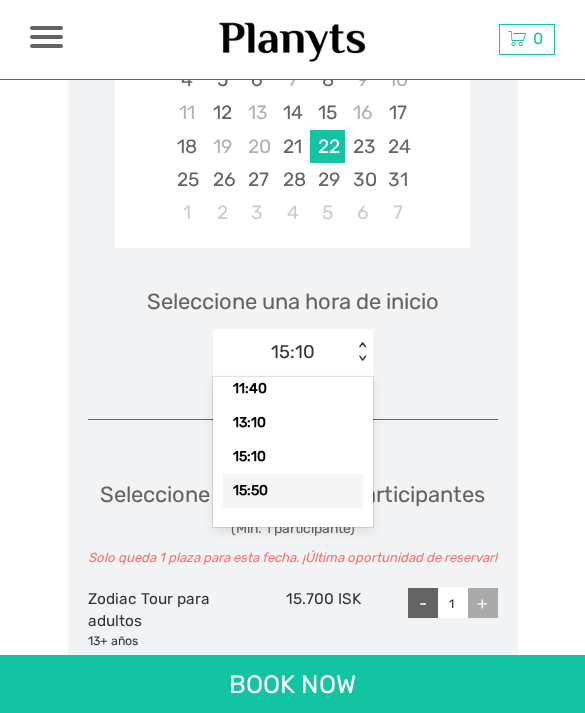click on "15:50" at bounding box center (293, 491) 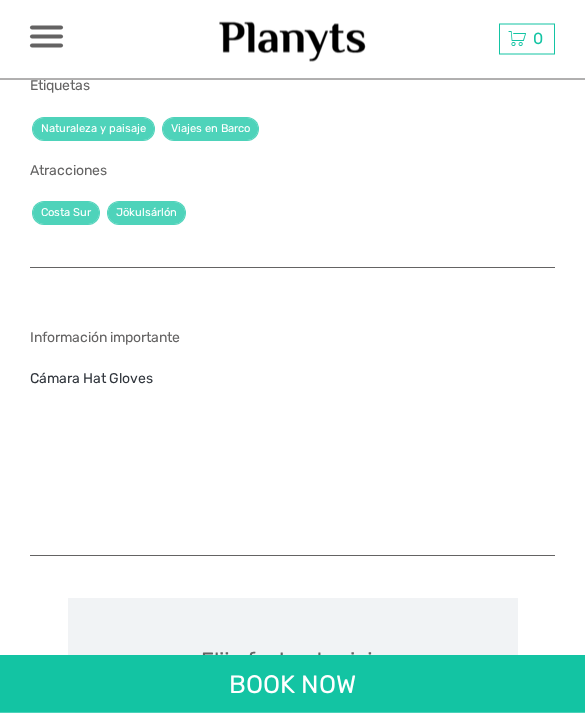 scroll, scrollTop: 1247, scrollLeft: 0, axis: vertical 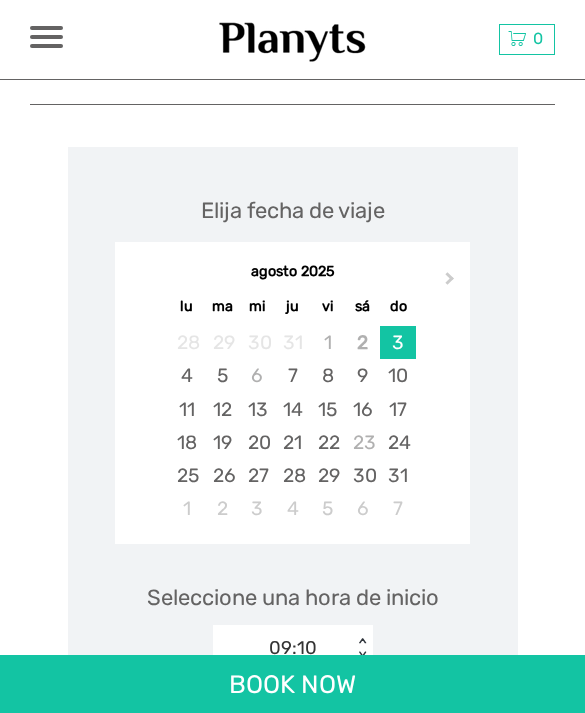 click on "22" at bounding box center (327, 442) 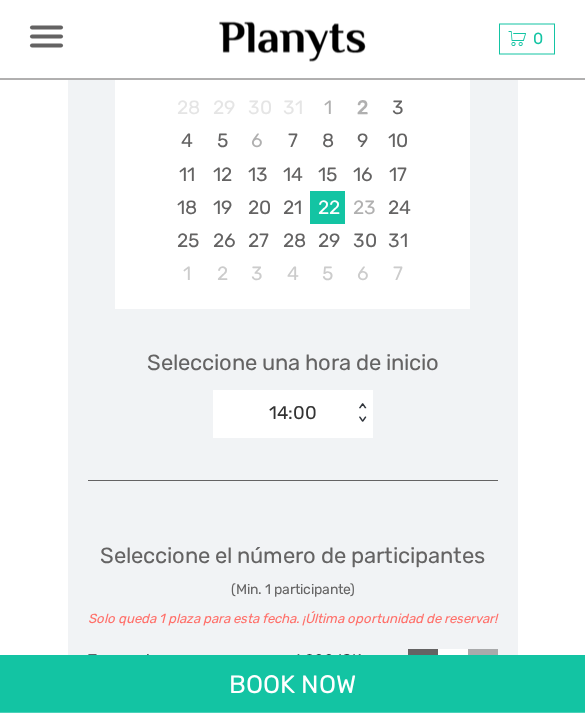scroll, scrollTop: 1506, scrollLeft: 0, axis: vertical 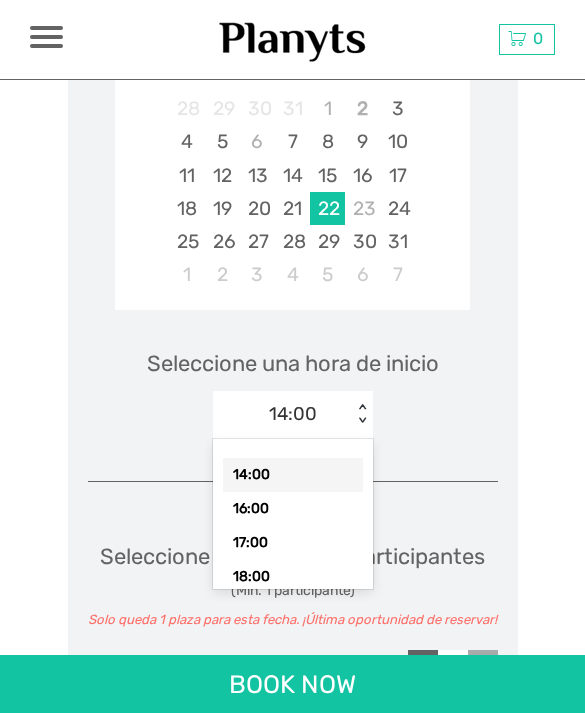 click on "16:00" at bounding box center (293, 509) 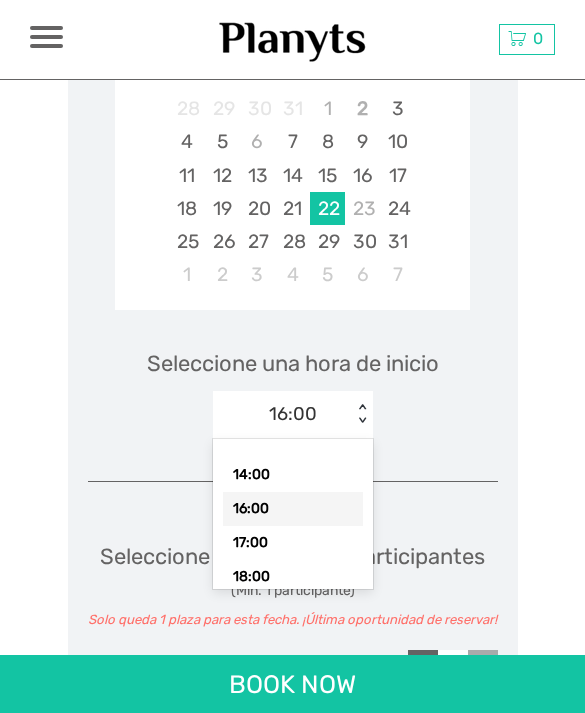 click on "17:00" at bounding box center [293, 543] 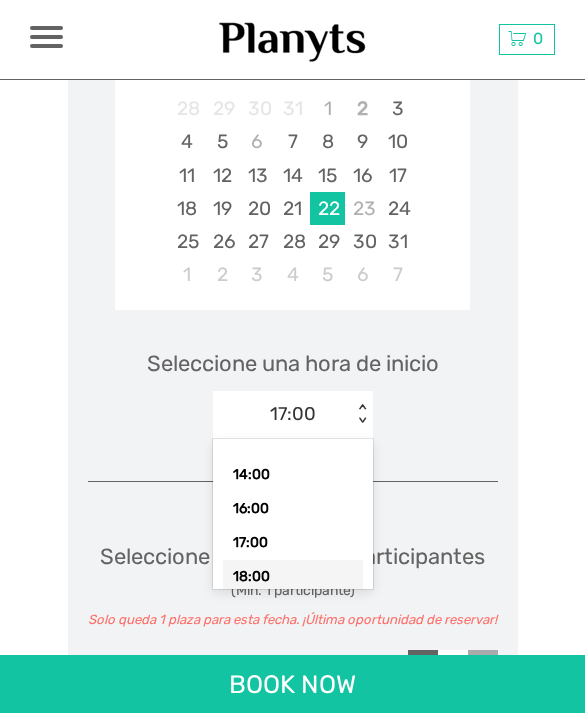 click on "18:00" at bounding box center [293, 577] 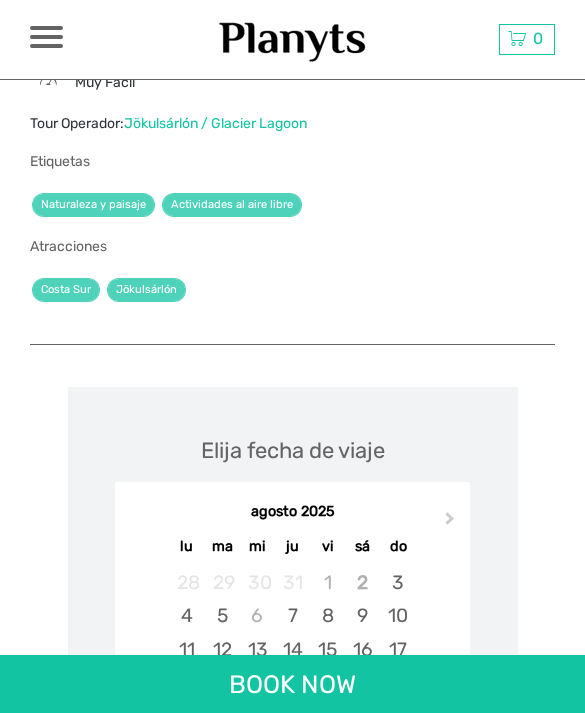 scroll, scrollTop: 1025, scrollLeft: 0, axis: vertical 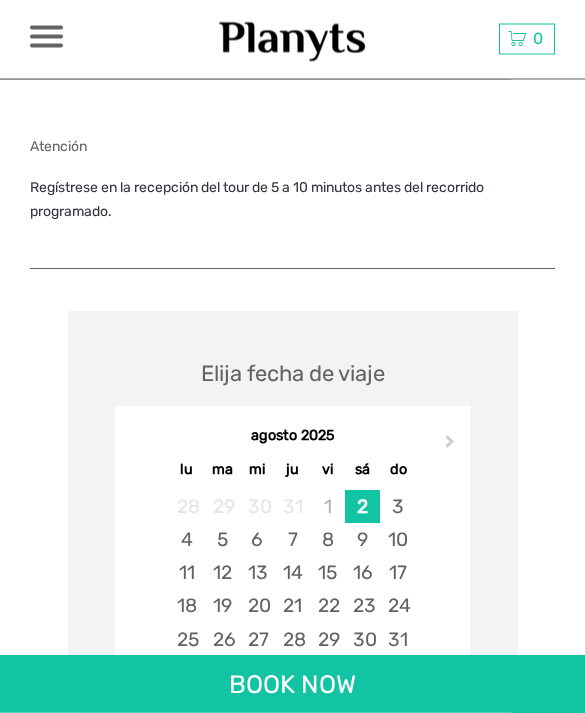 click on "22" at bounding box center (327, 606) 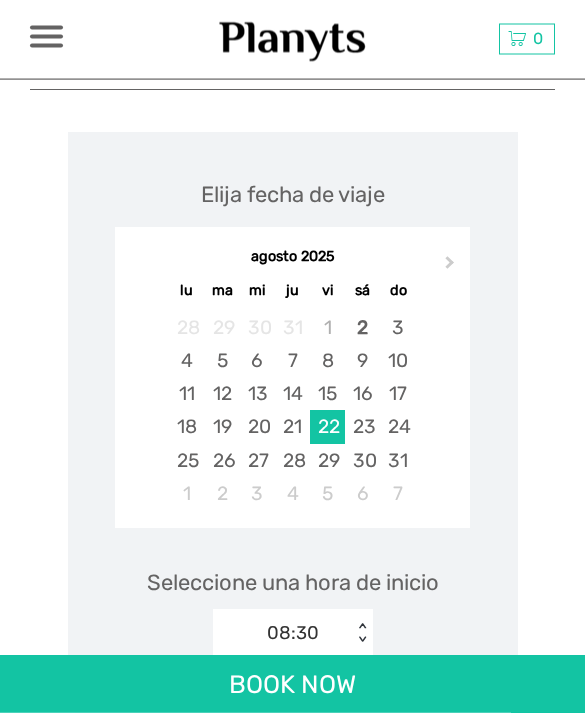 scroll, scrollTop: 2216, scrollLeft: 0, axis: vertical 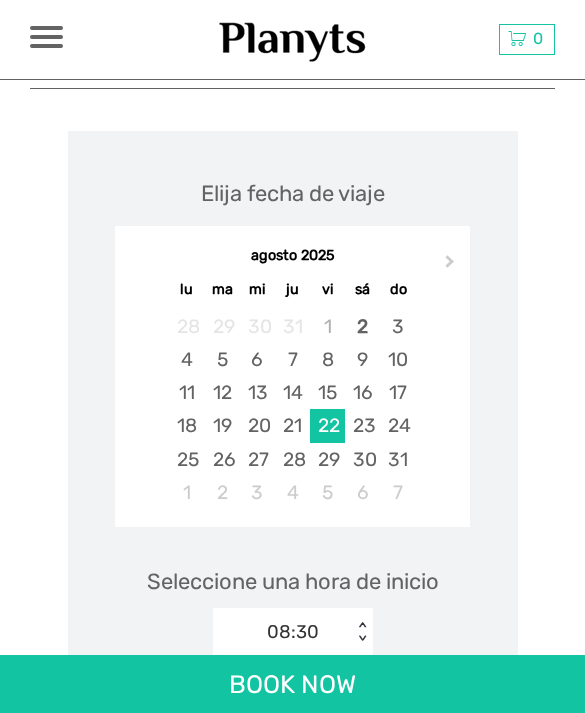 click on "10:30" at bounding box center (293, 722) 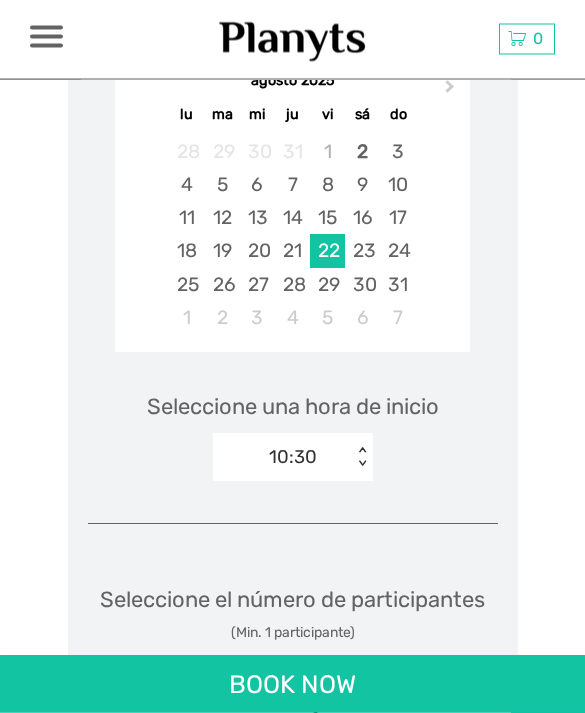 scroll, scrollTop: 2392, scrollLeft: 0, axis: vertical 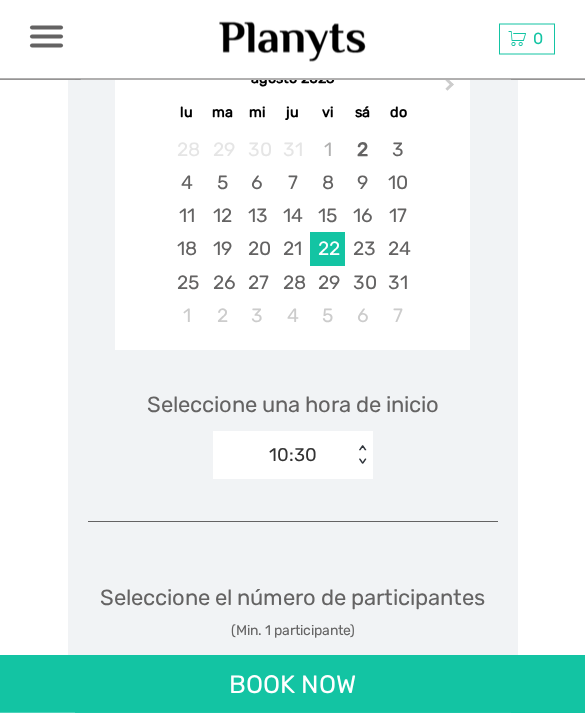 click on "+" at bounding box center [483, 678] 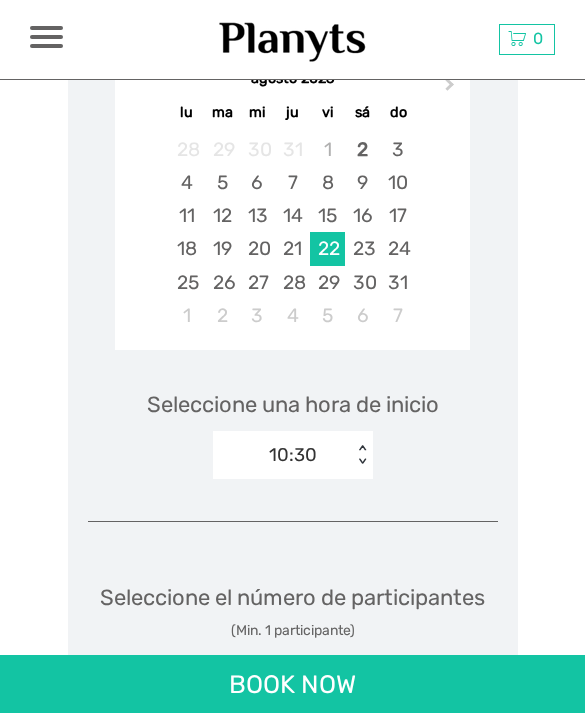 click on "+" at bounding box center (483, 677) 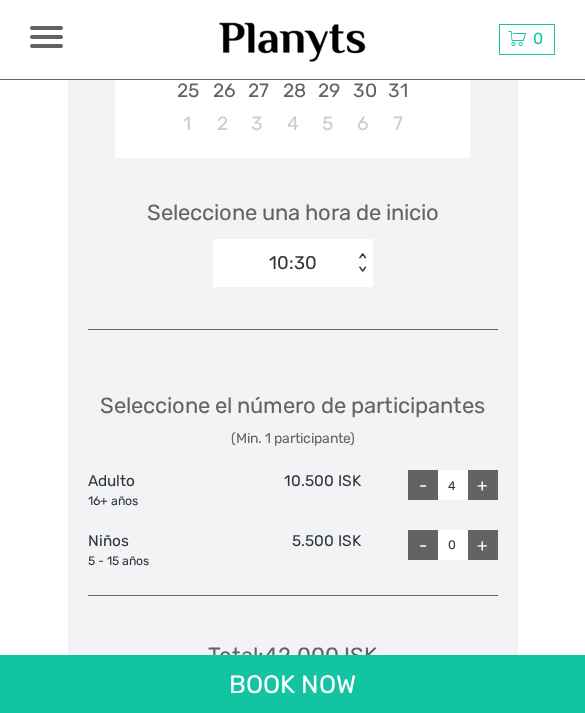 scroll, scrollTop: 2575, scrollLeft: 0, axis: vertical 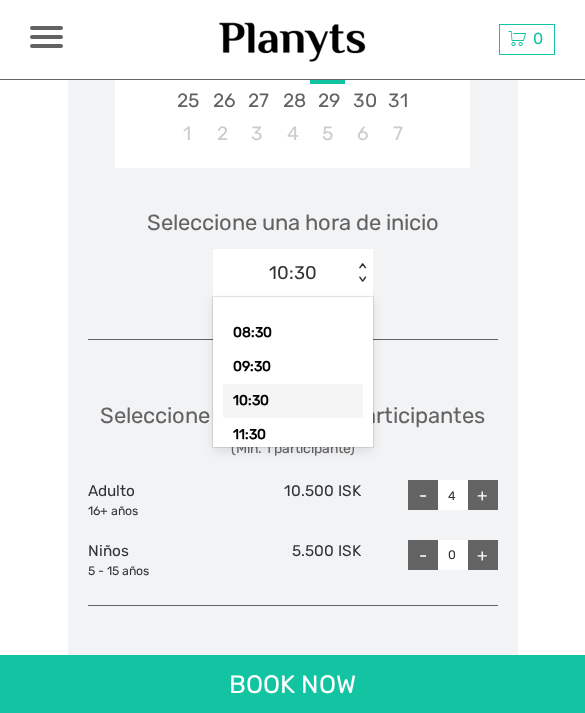 click on "09:30" at bounding box center [293, 367] 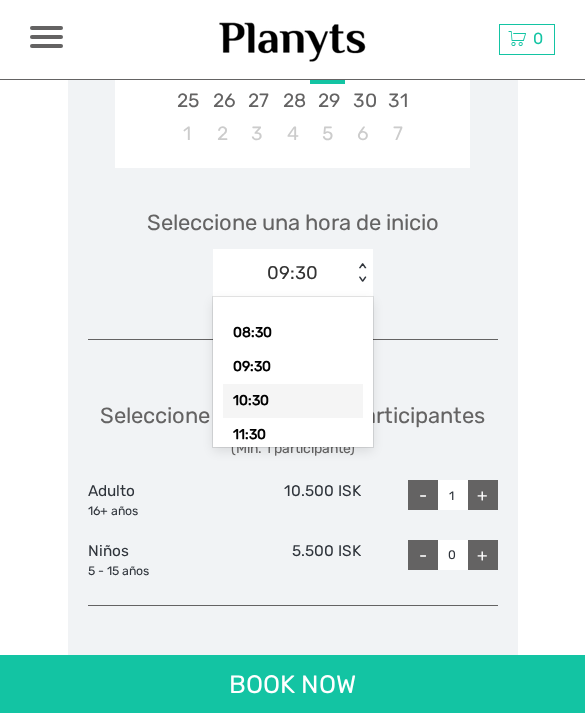 click on "10:30" at bounding box center (293, 401) 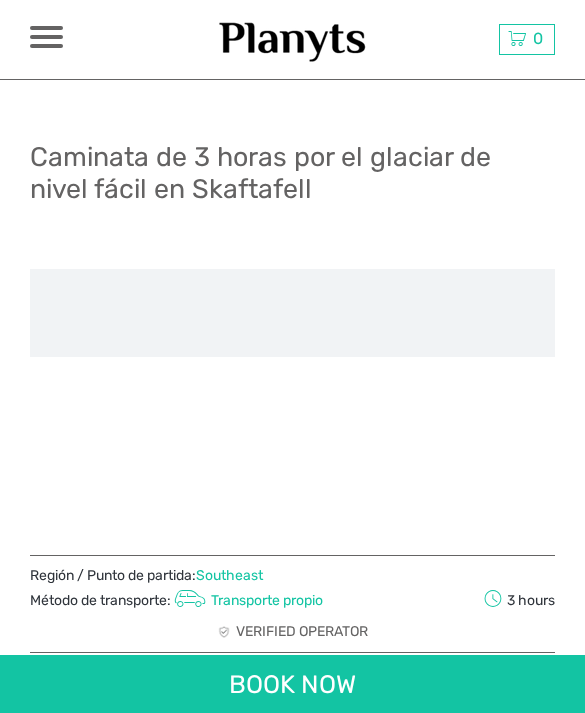 scroll, scrollTop: 0, scrollLeft: 0, axis: both 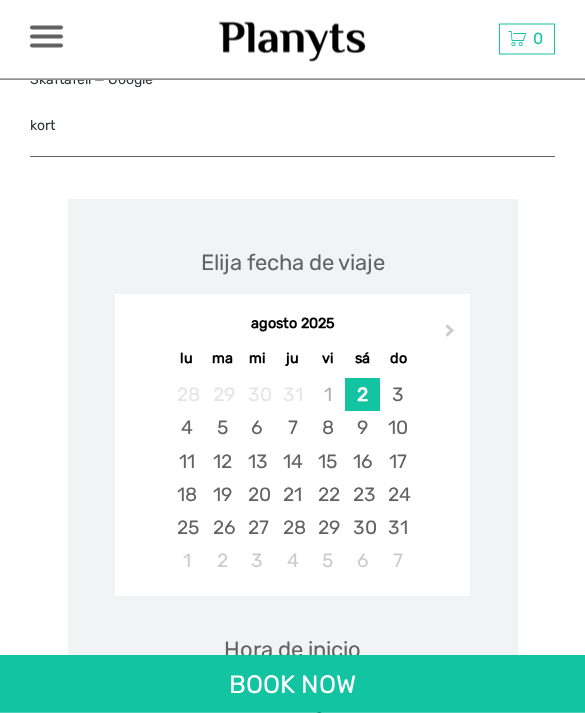 click on "22" at bounding box center (327, 495) 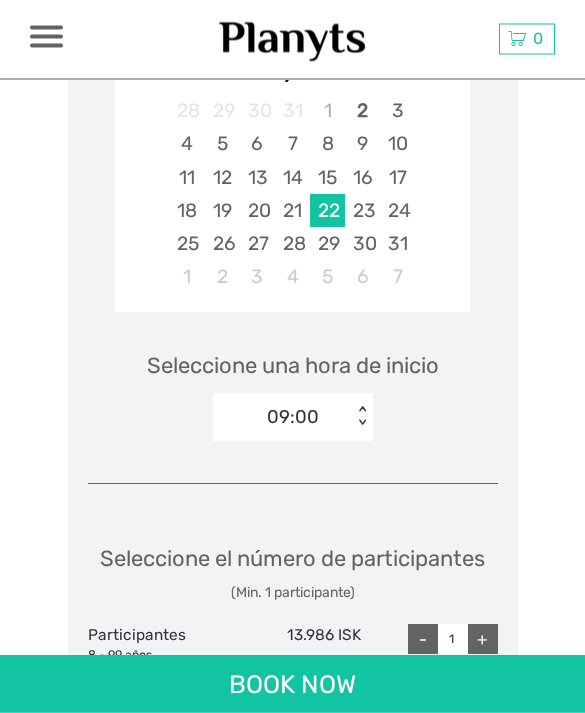 scroll, scrollTop: 2854, scrollLeft: 0, axis: vertical 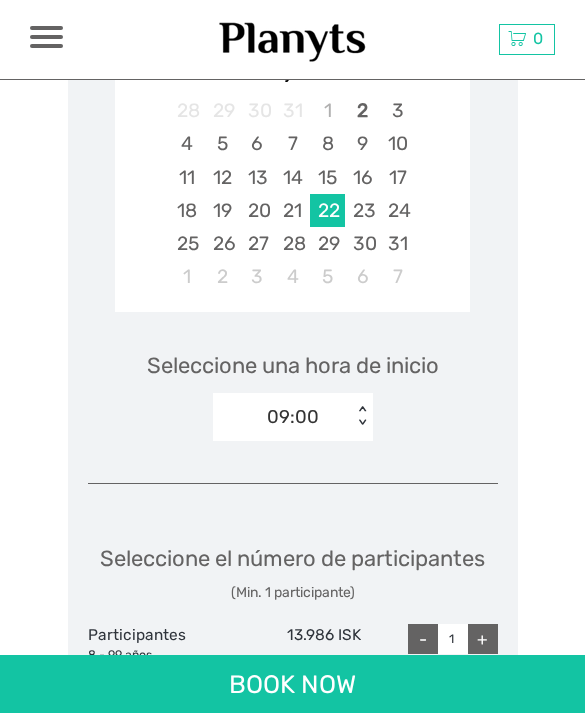 click on "Seleccione una hora de inicio 09:00 < >" at bounding box center [293, 387] 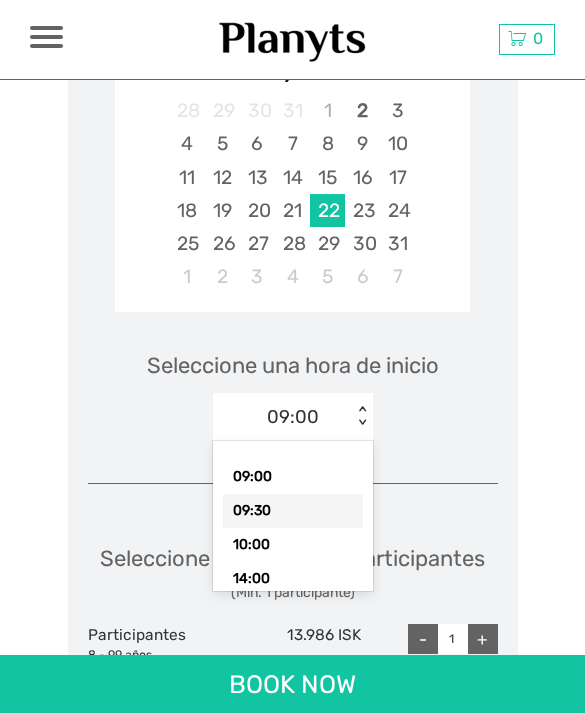 click on "09:30" at bounding box center [293, 511] 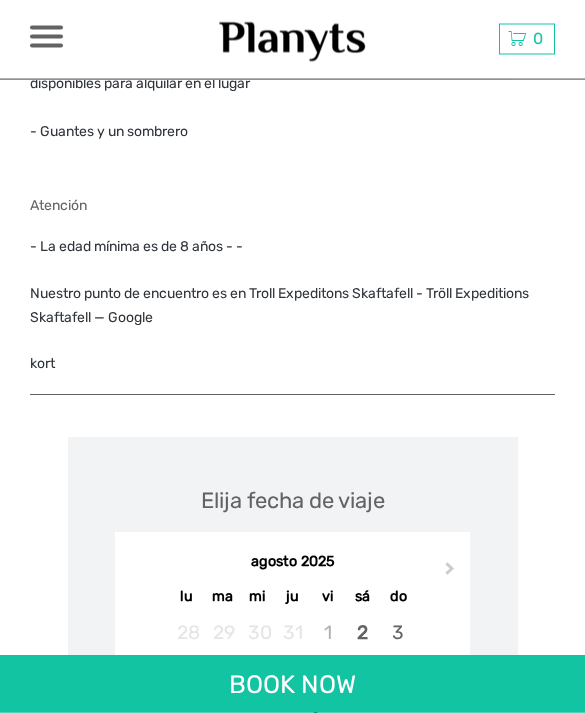 scroll, scrollTop: 2324, scrollLeft: 0, axis: vertical 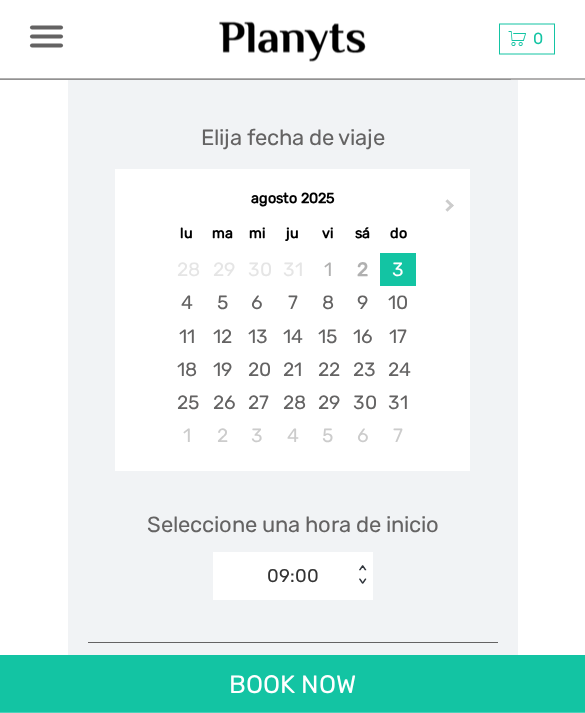 click on "23" at bounding box center [362, 370] 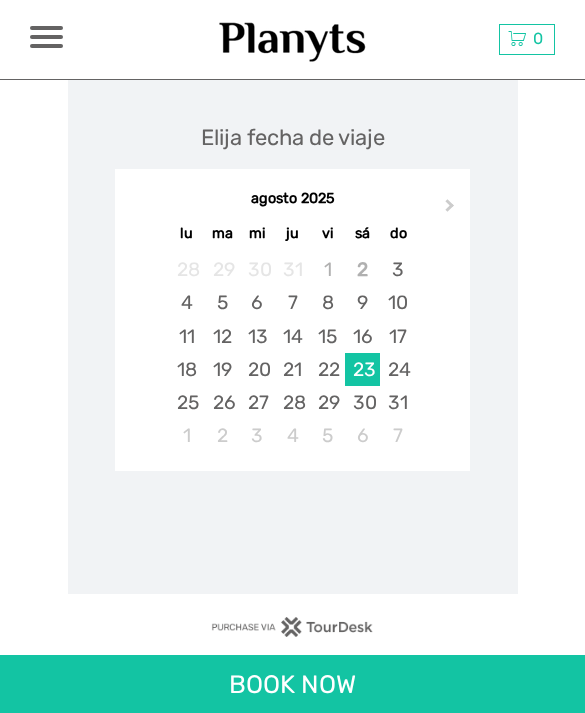 click on "22" at bounding box center (327, 369) 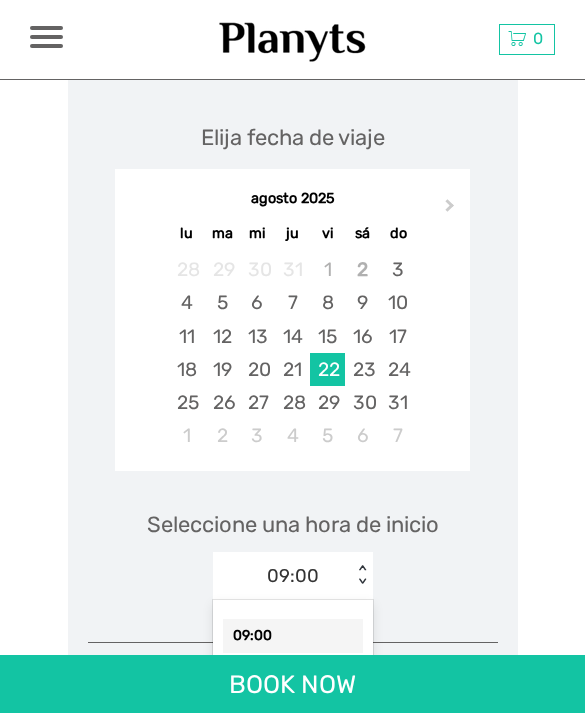scroll, scrollTop: 0, scrollLeft: 0, axis: both 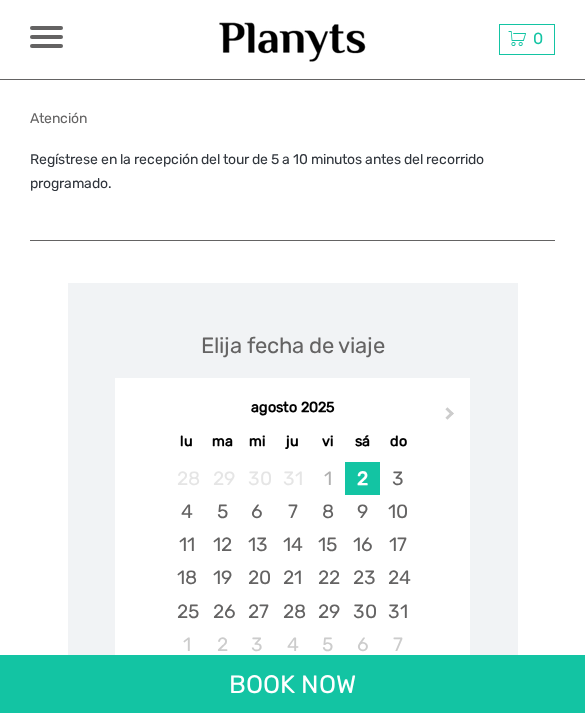 click on "22" at bounding box center (327, 577) 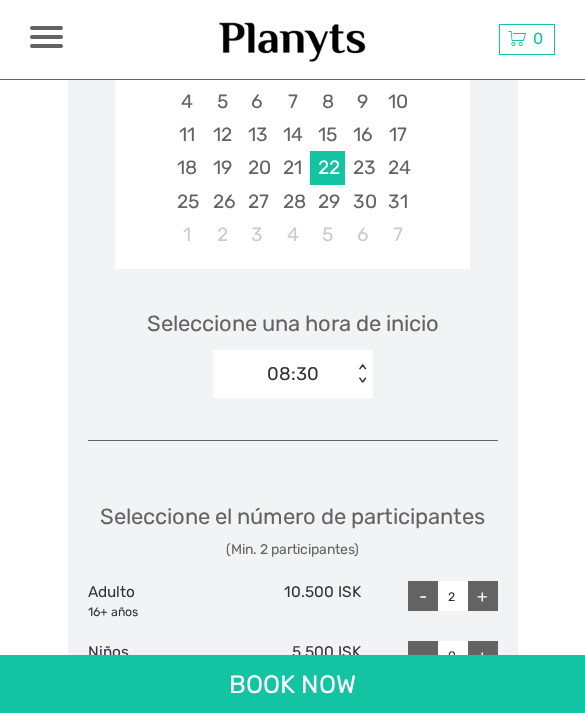 scroll, scrollTop: 2474, scrollLeft: 0, axis: vertical 